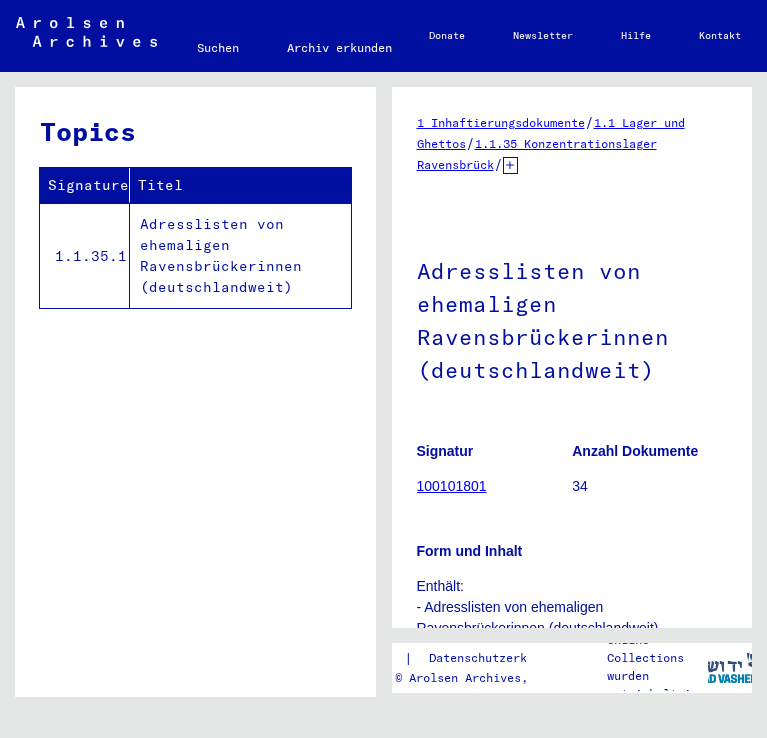 scroll, scrollTop: 0, scrollLeft: 0, axis: both 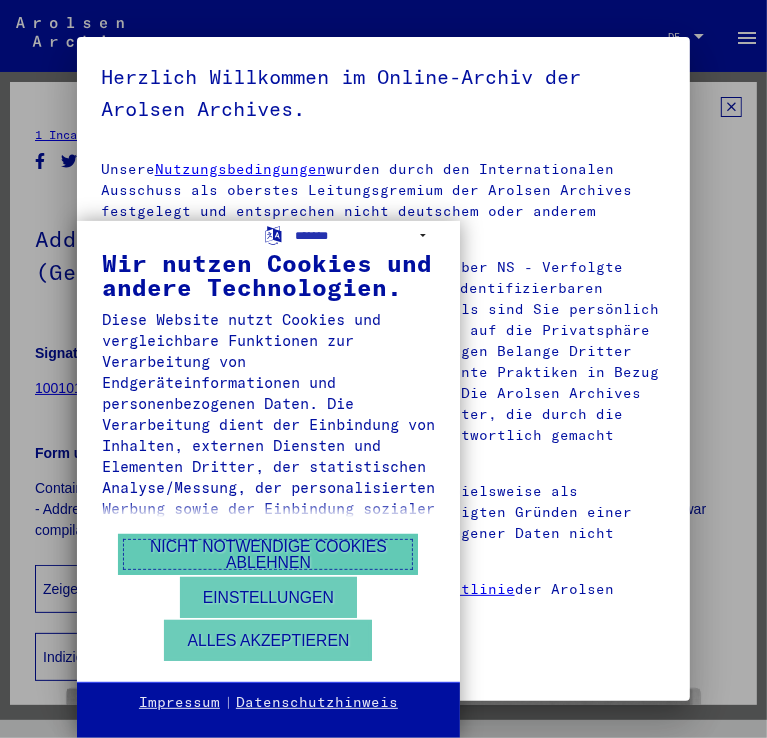 click on "Nicht notwendige Cookies ablehnen" at bounding box center [268, 554] 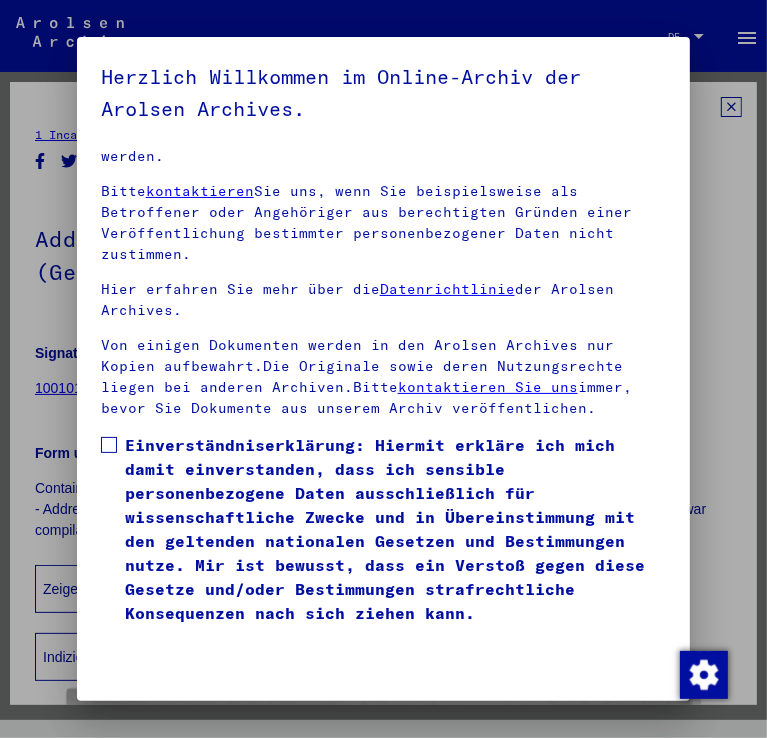 click on "Einverständniserklärung: Hiermit erkläre ich mich damit einverstanden, dass ich sensible personenbezogene Daten ausschließlich für wissenschaftliche Zwecke und in Übereinstimmung mit den geltenden nationalen Gesetzen und Bestimmungen nutze. Mir ist bewusst, dass ein Verstoß gegen diese Gesetze und/oder Bestimmungen strafrechtliche Konsequenzen nach sich ziehen kann." at bounding box center (396, 529) 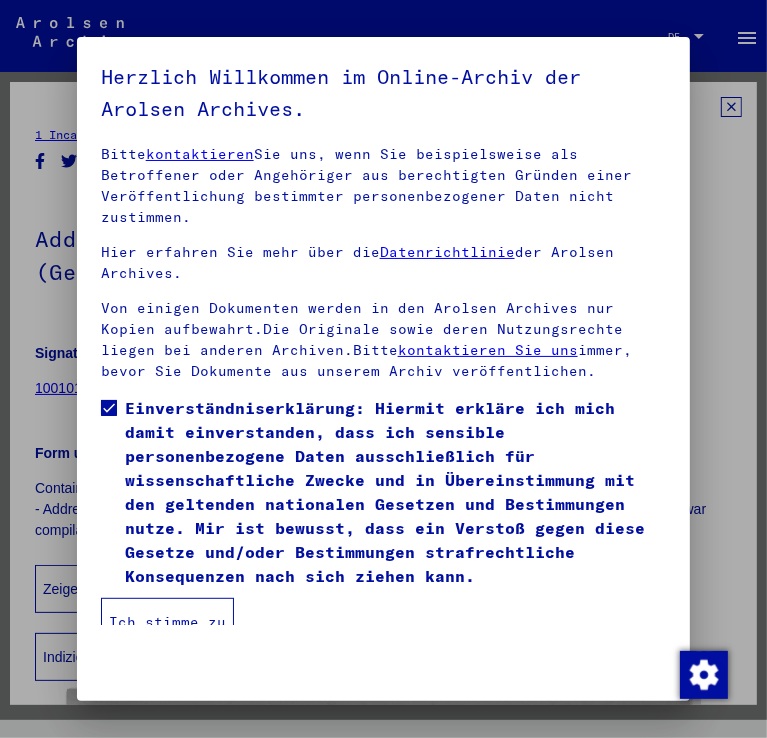scroll, scrollTop: 358, scrollLeft: 0, axis: vertical 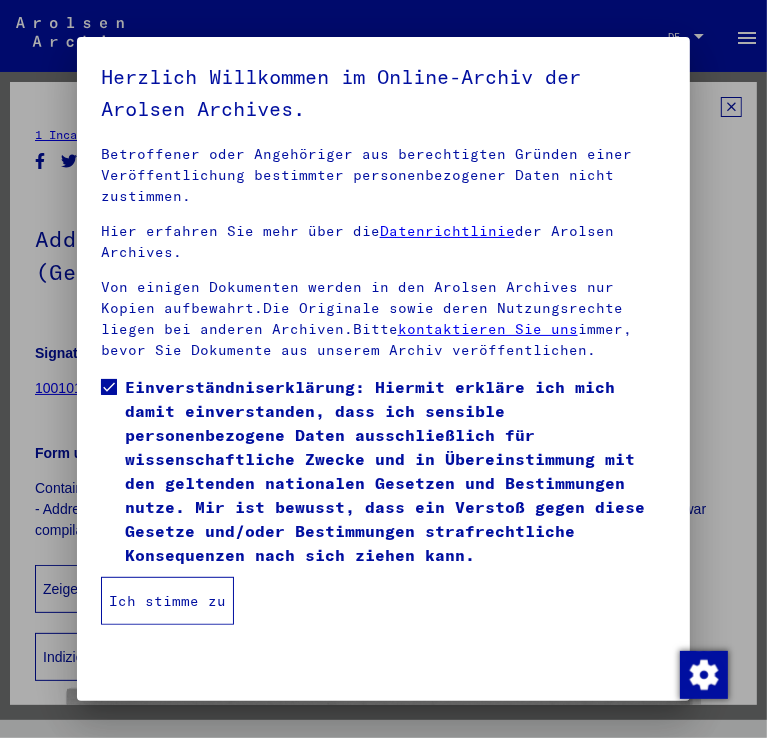 click on "Ich stimme zu" at bounding box center [167, 601] 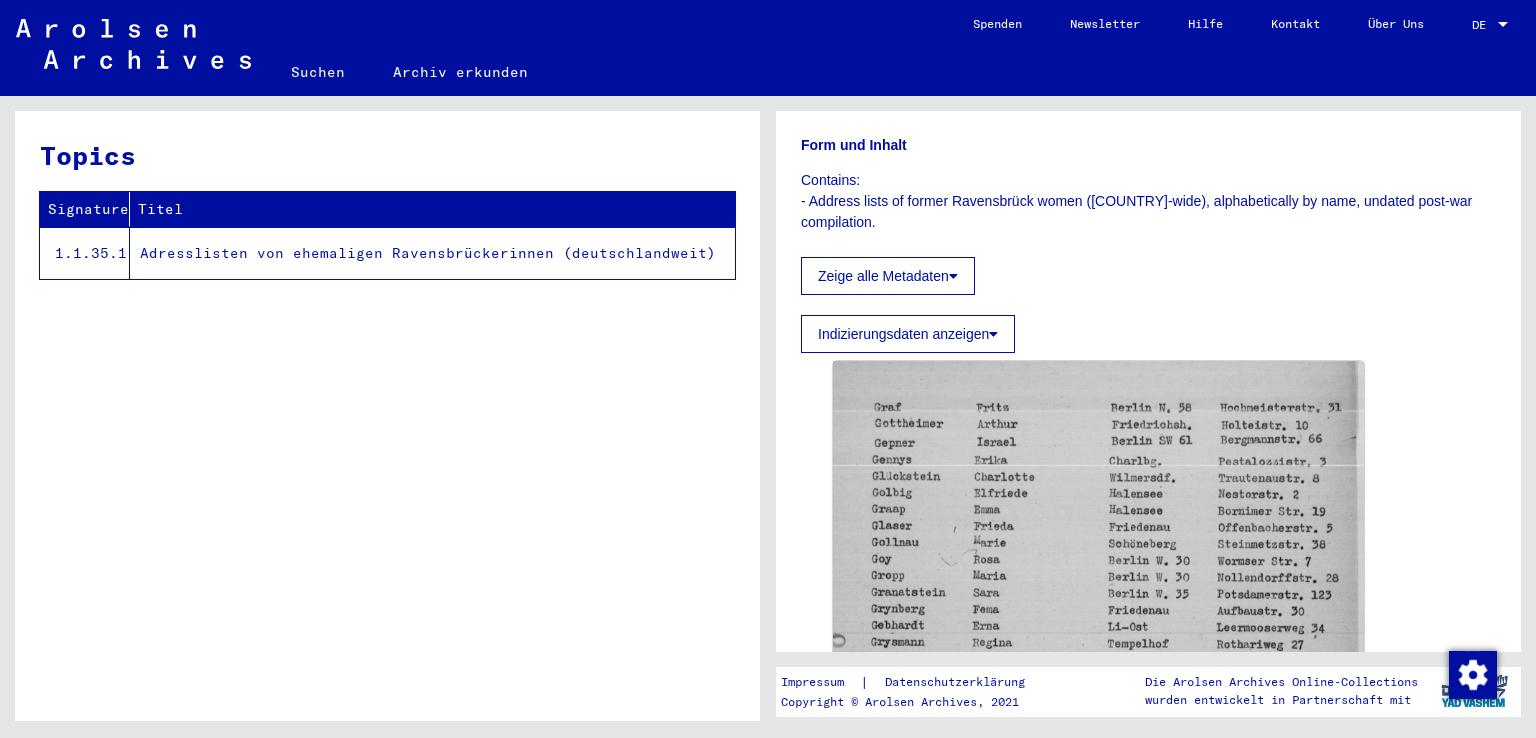 scroll, scrollTop: 300, scrollLeft: 0, axis: vertical 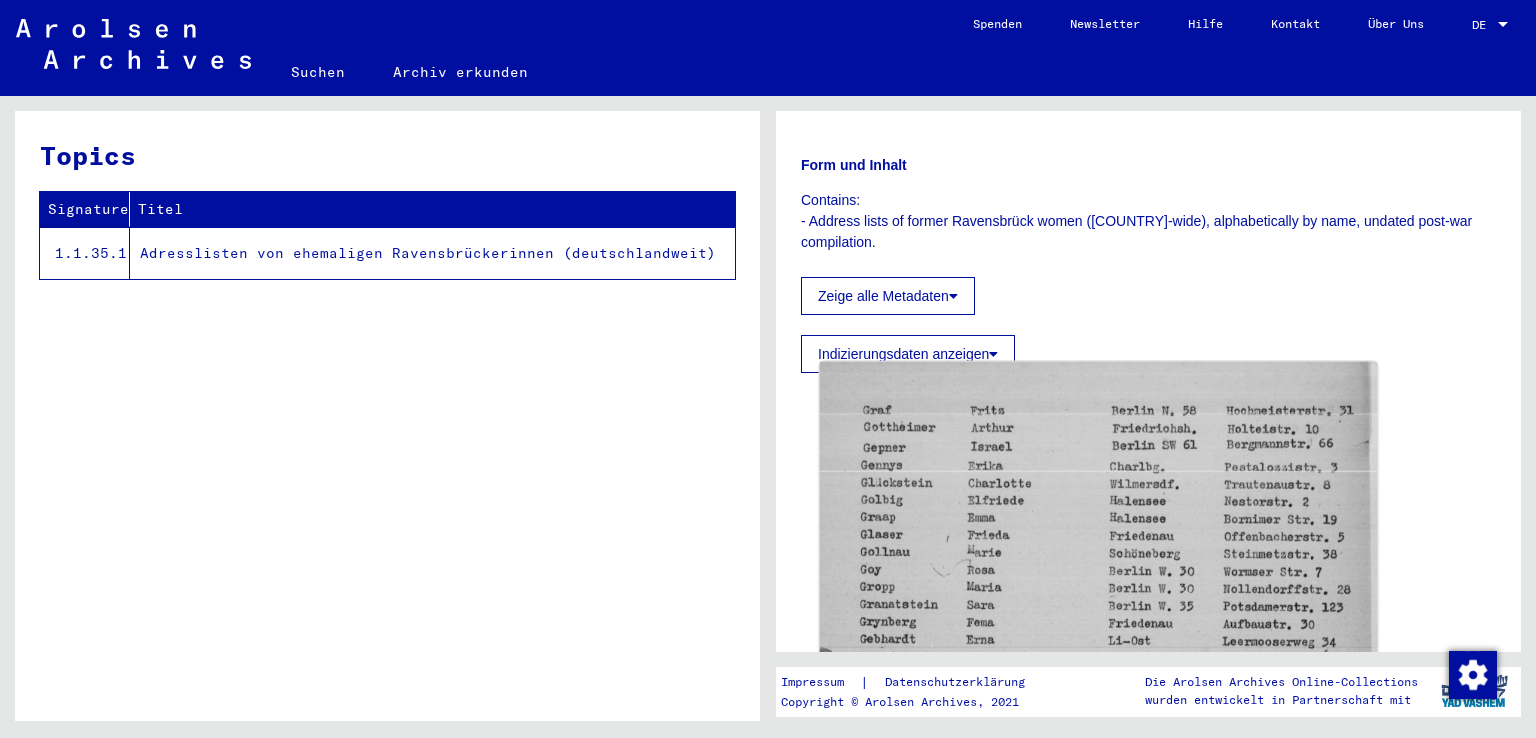 click 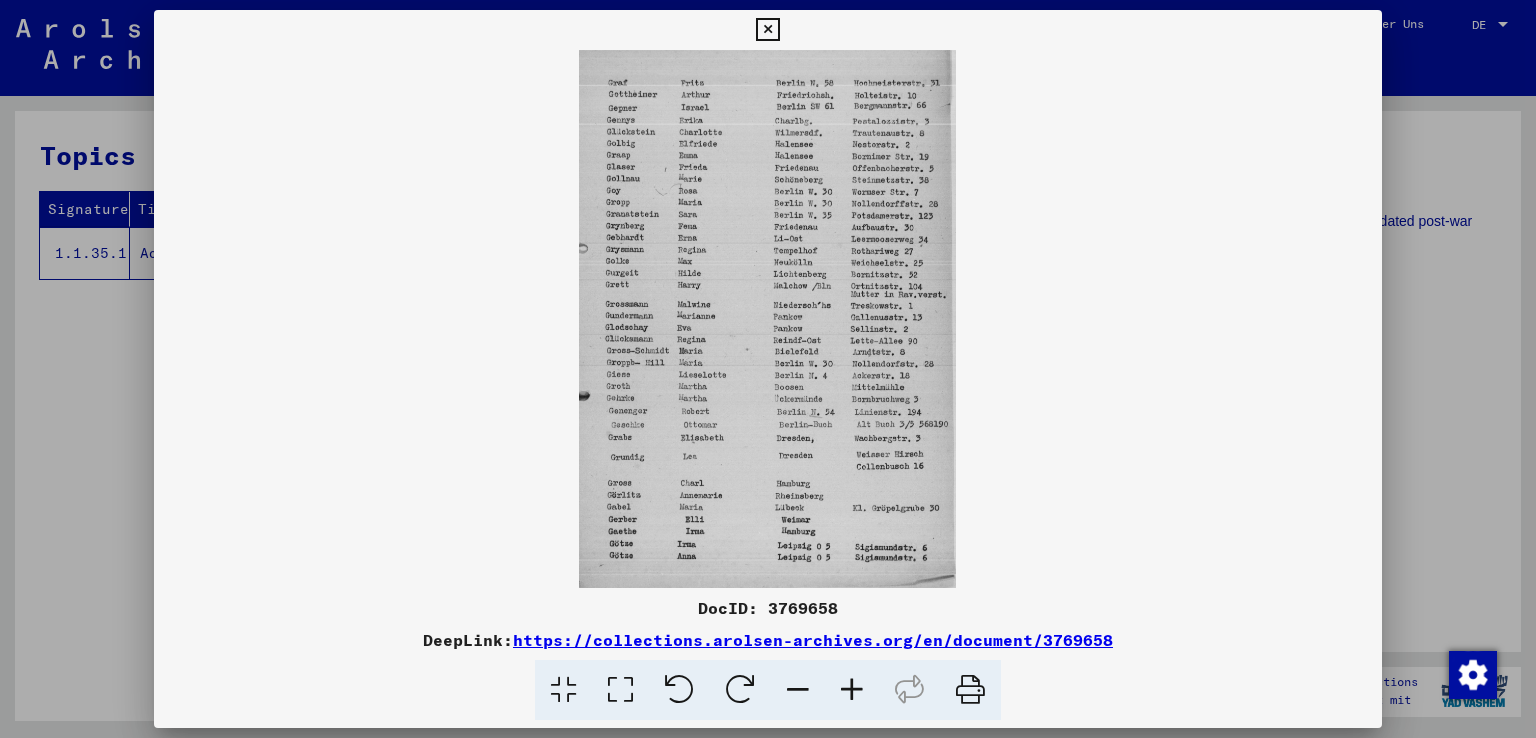 click at bounding box center [768, 369] 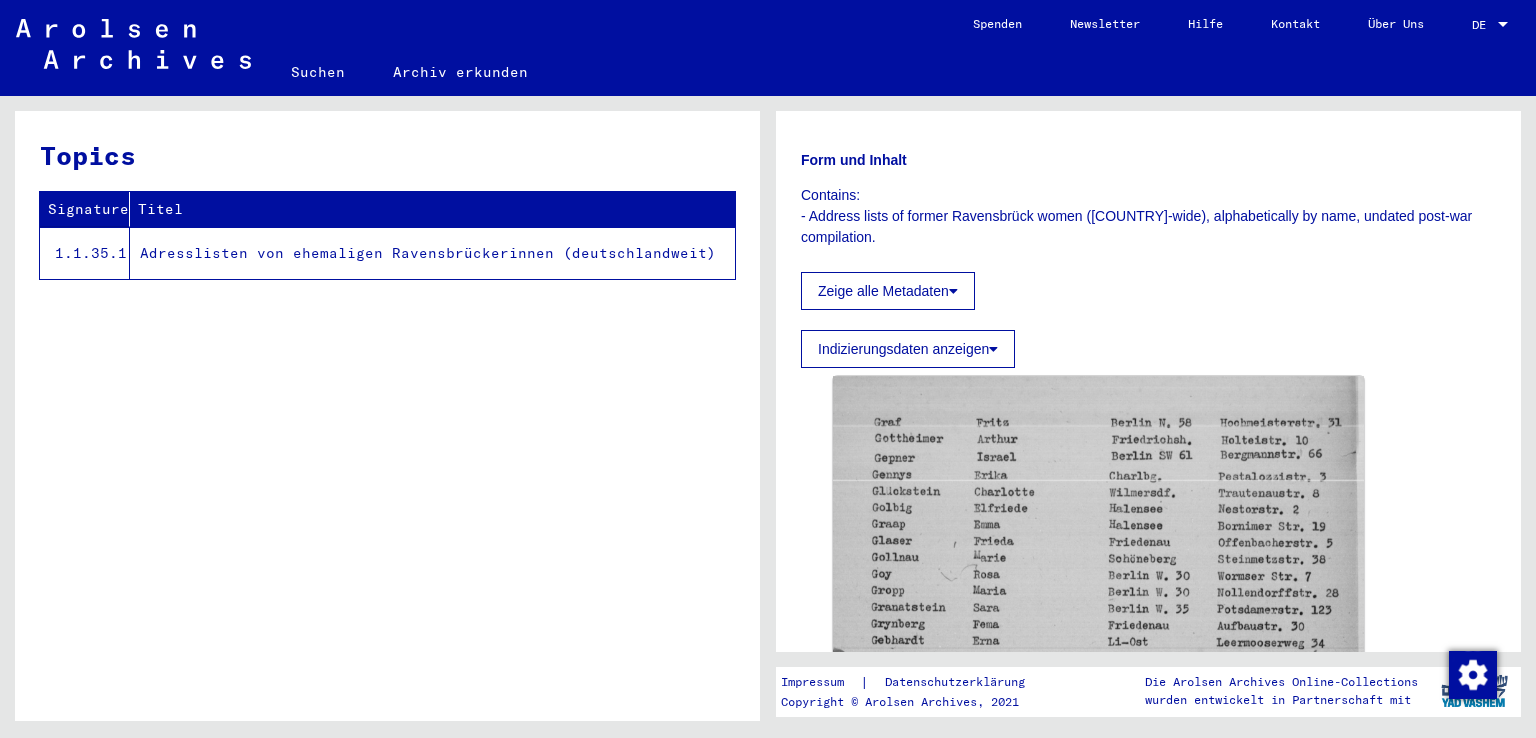 scroll, scrollTop: 600, scrollLeft: 0, axis: vertical 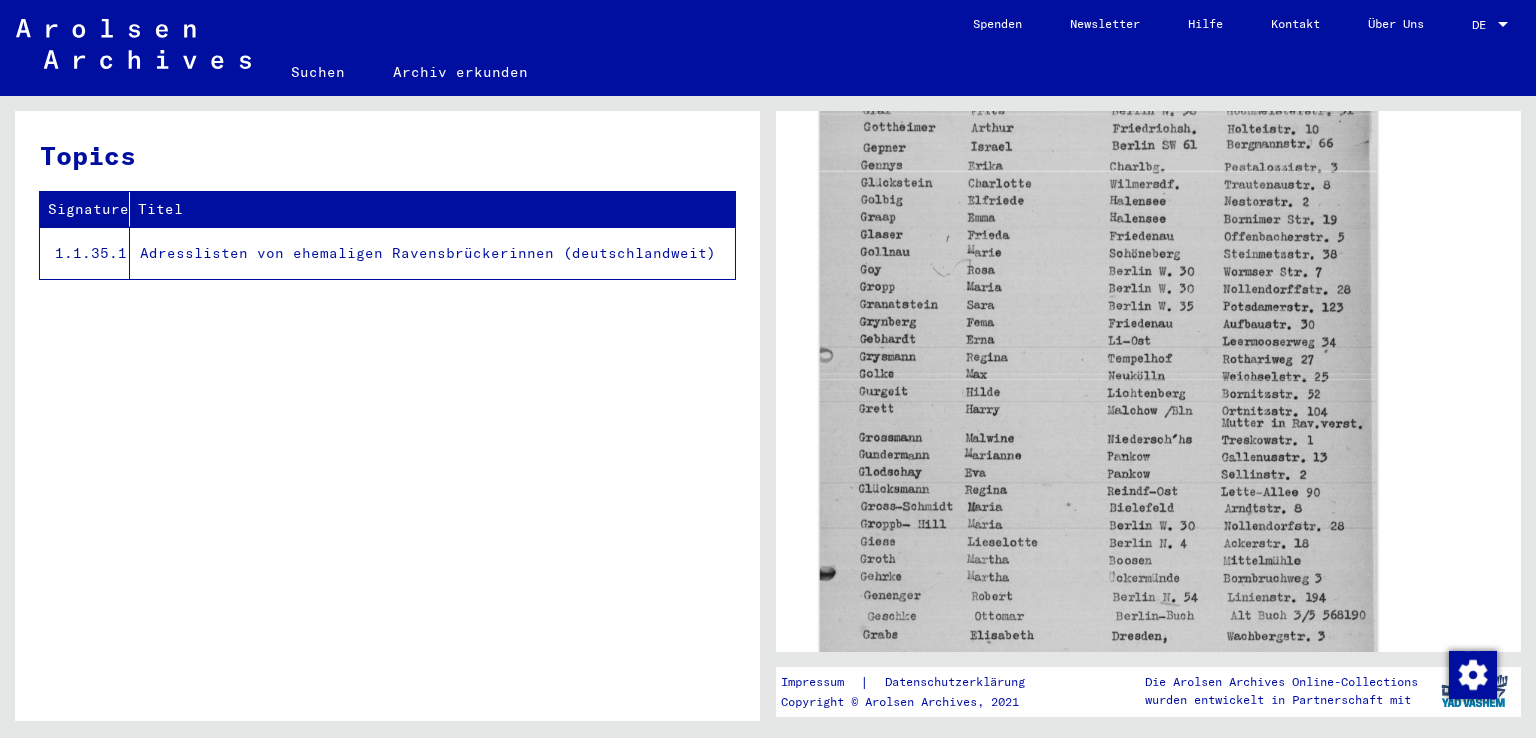 click 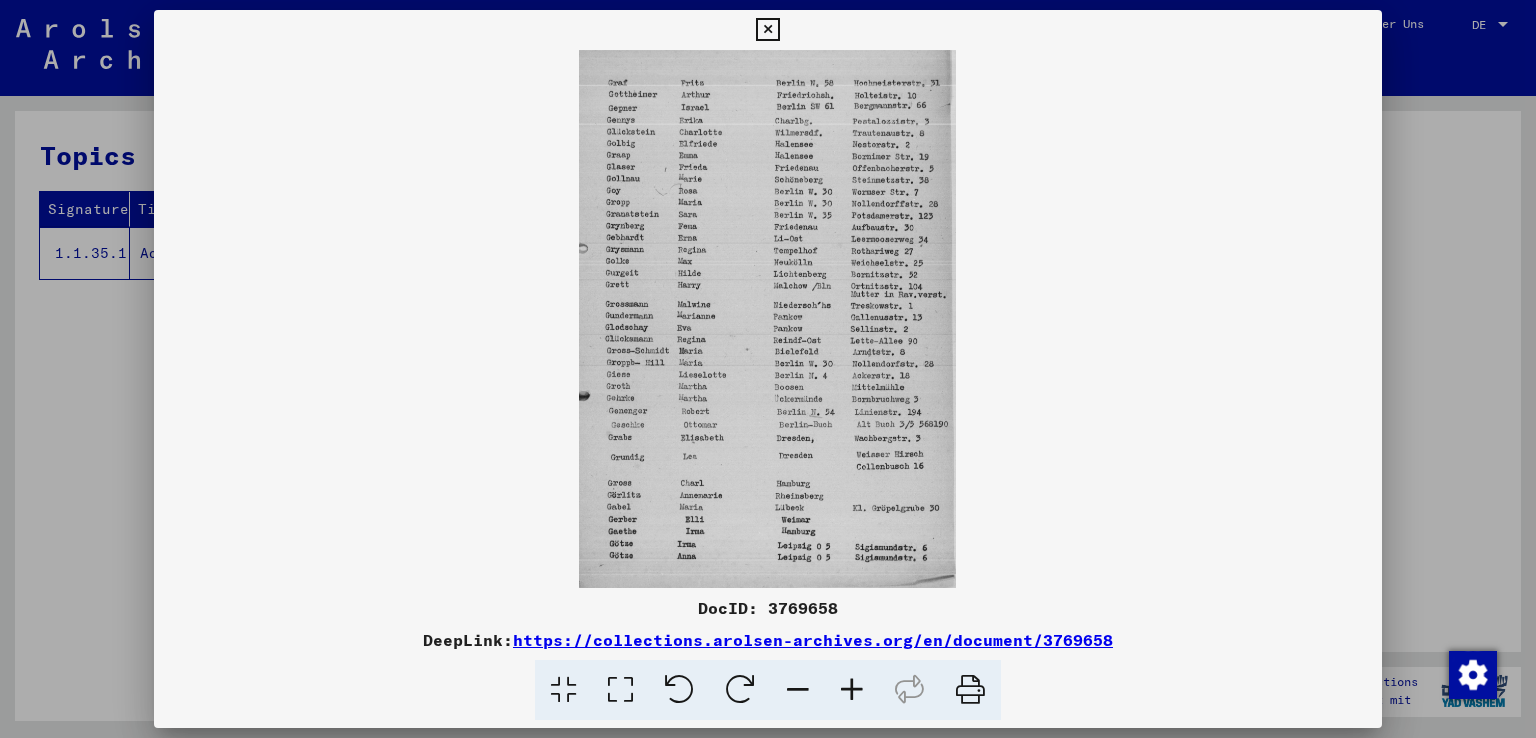 drag, startPoint x: 1408, startPoint y: 354, endPoint x: 1383, endPoint y: 313, distance: 48.02083 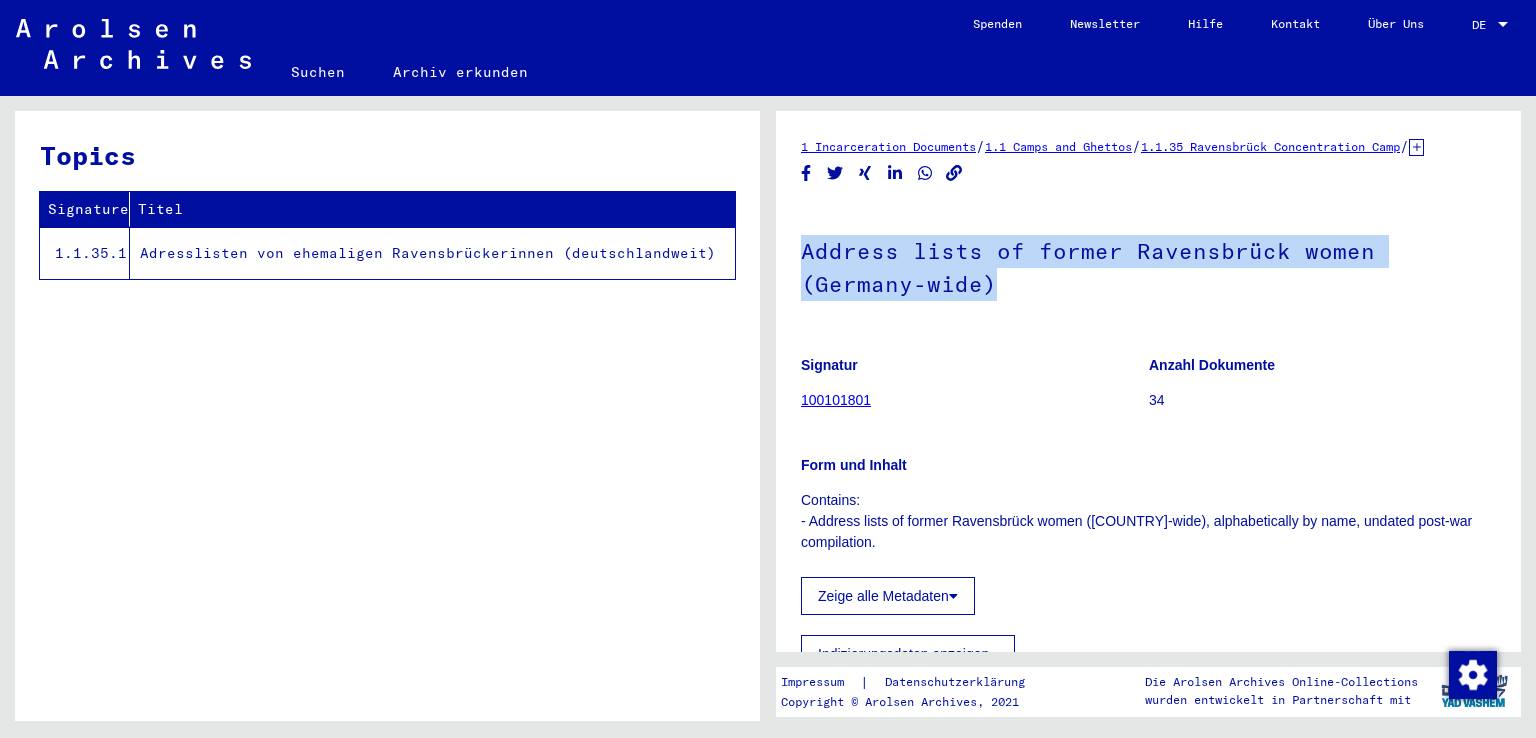 drag, startPoint x: 991, startPoint y: 308, endPoint x: 801, endPoint y: 285, distance: 191.38704 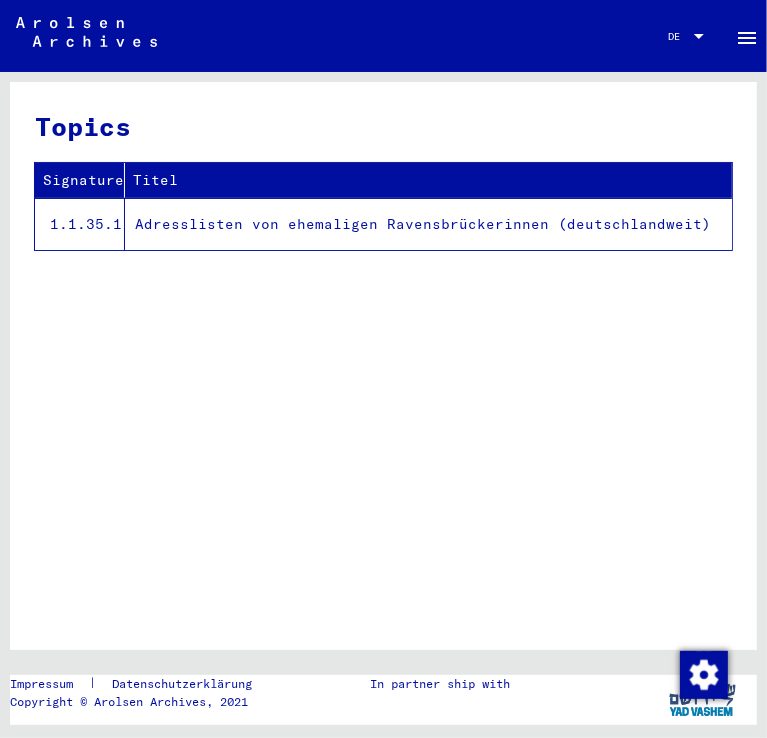 click on "Topics  Signature   Titel   1.1.35.1   Adresslisten von ehemaligen Ravensbrückerinnen (deutschlandweit)" 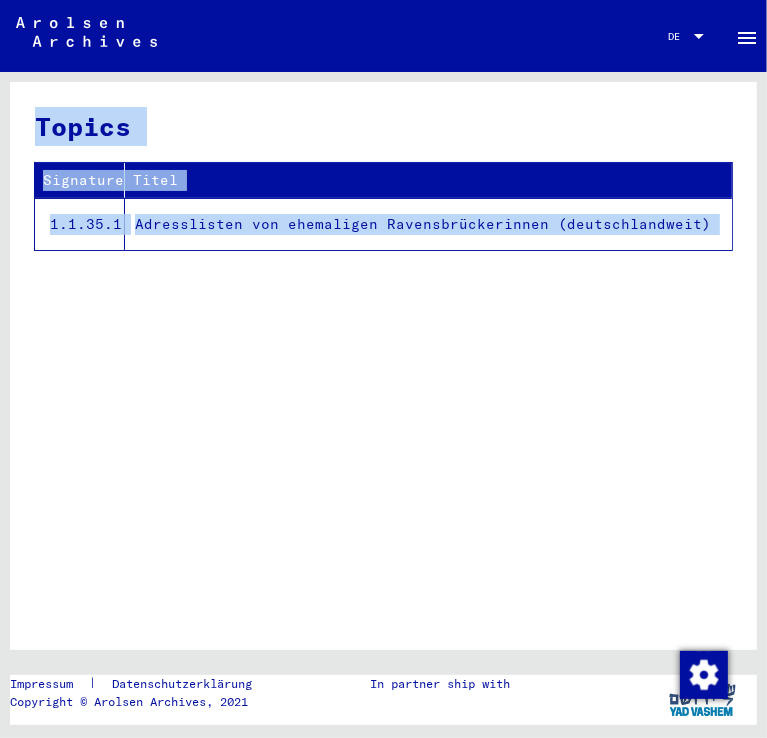 drag, startPoint x: 218, startPoint y: 725, endPoint x: 290, endPoint y: 655, distance: 100.41912 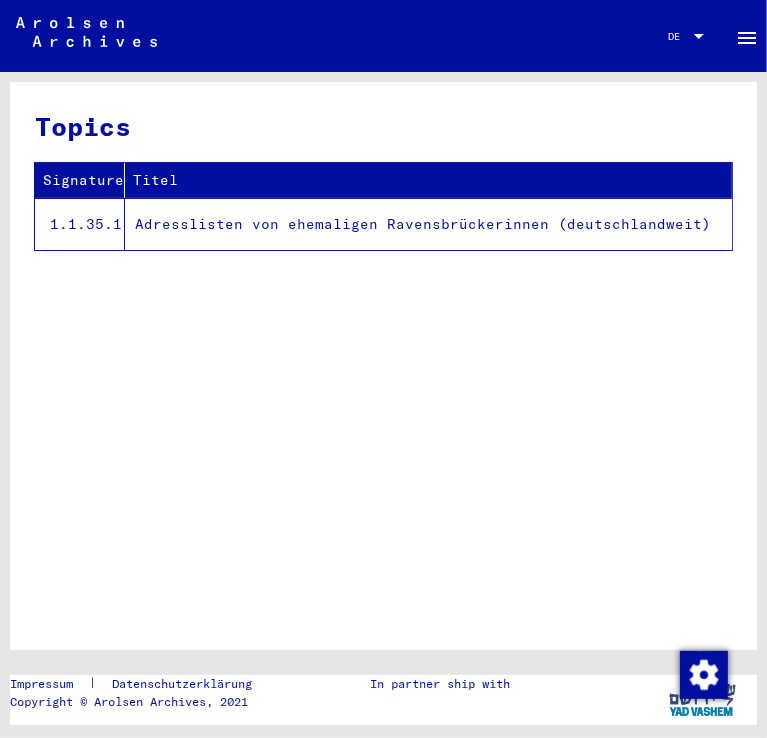 drag, startPoint x: 329, startPoint y: 589, endPoint x: 345, endPoint y: 575, distance: 21.260292 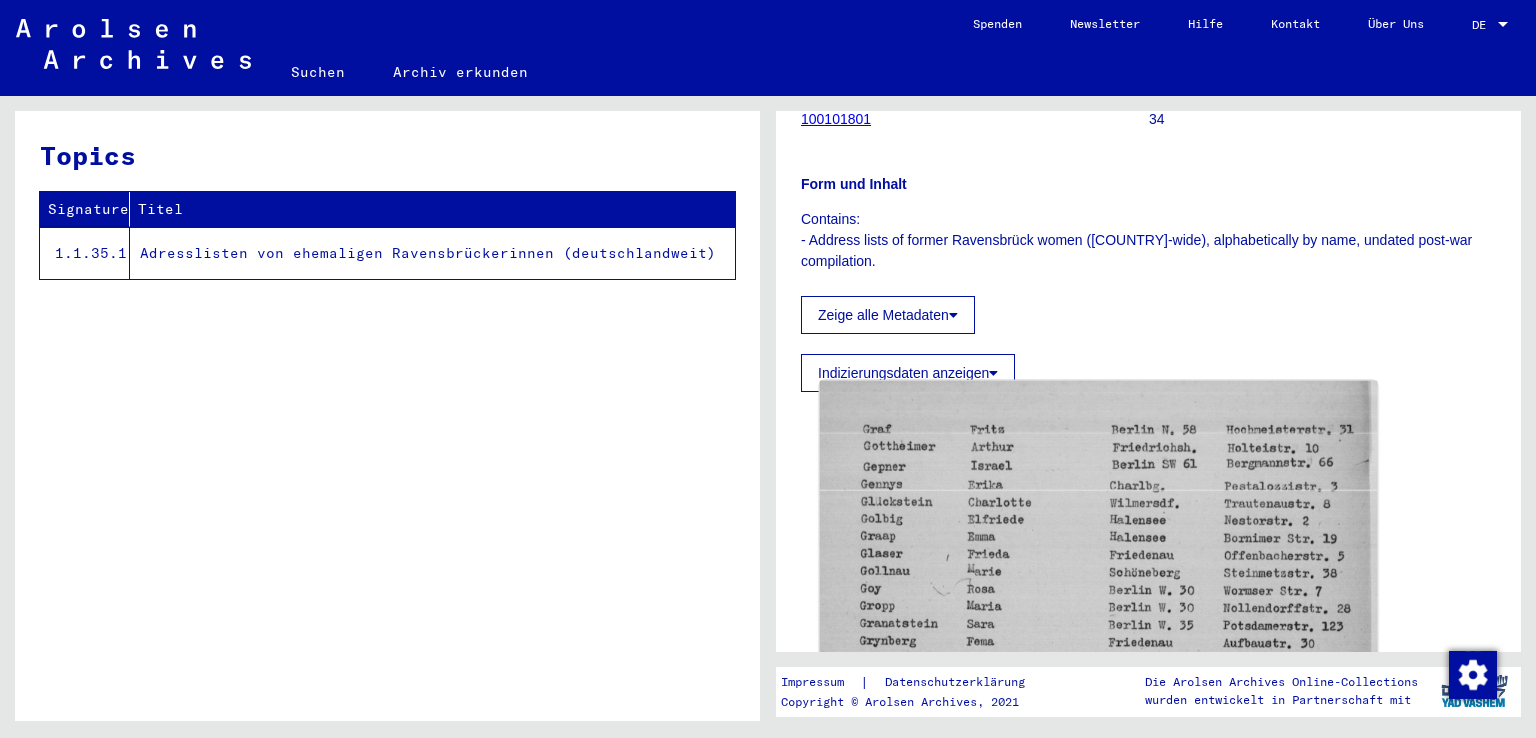 scroll, scrollTop: 700, scrollLeft: 0, axis: vertical 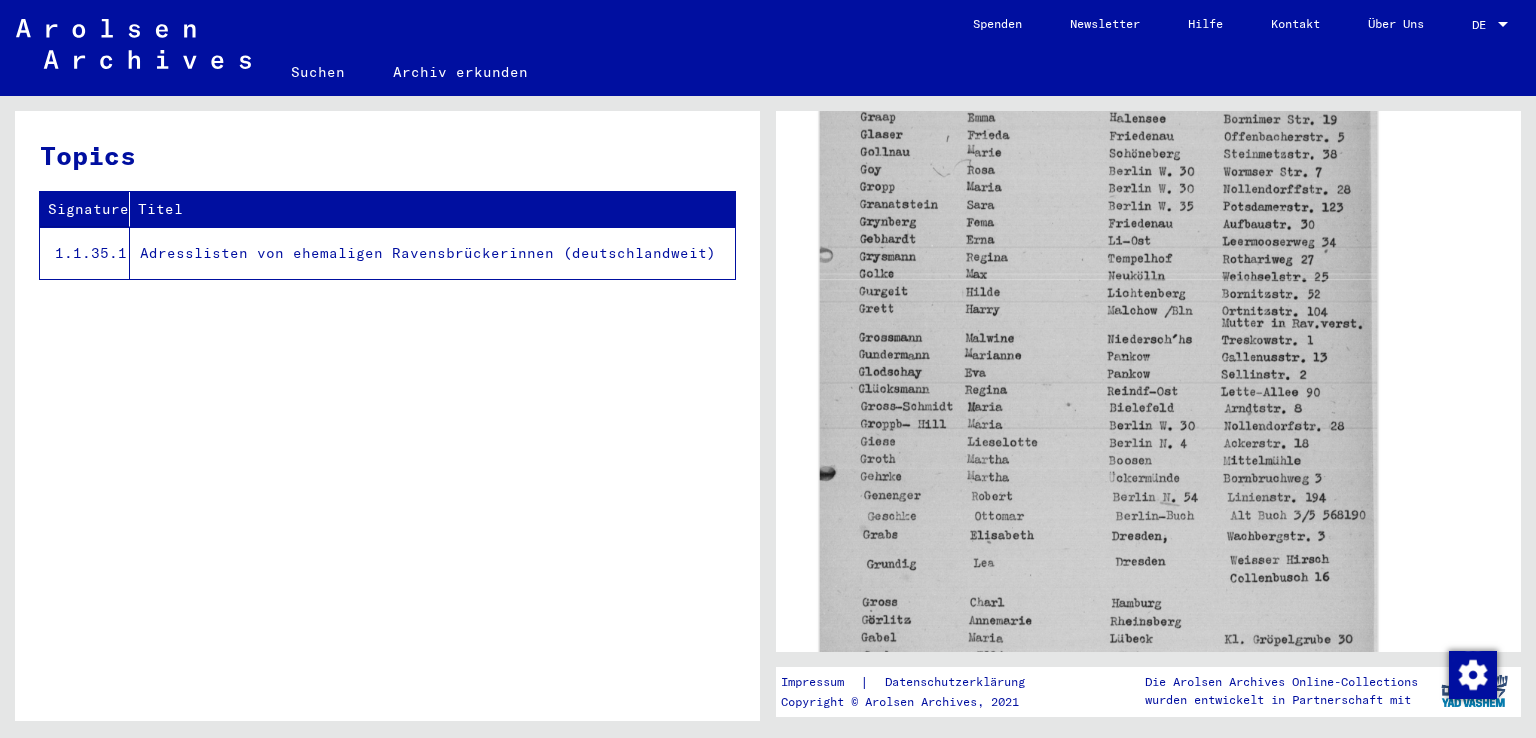 click 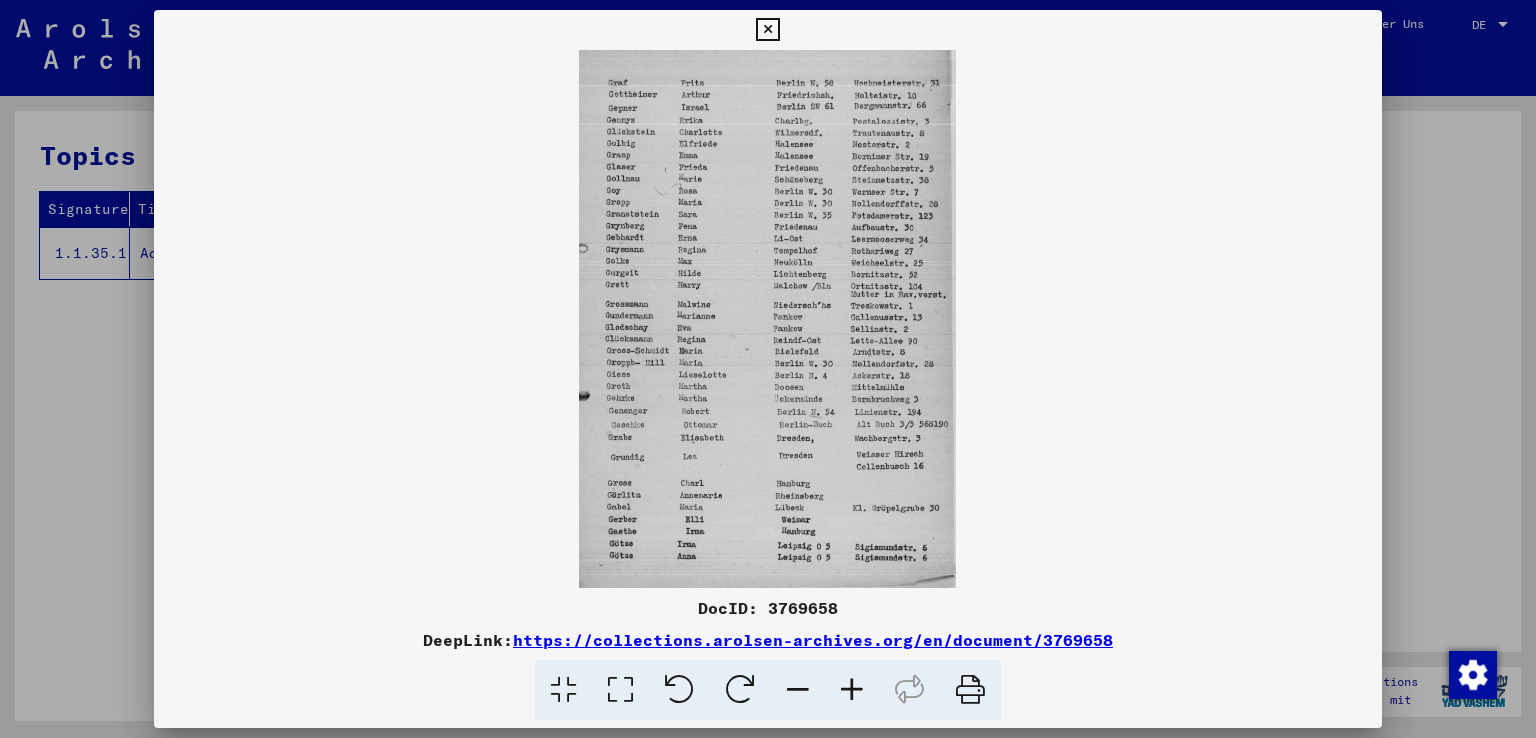 click on "DocID: 3769658" at bounding box center [768, 608] 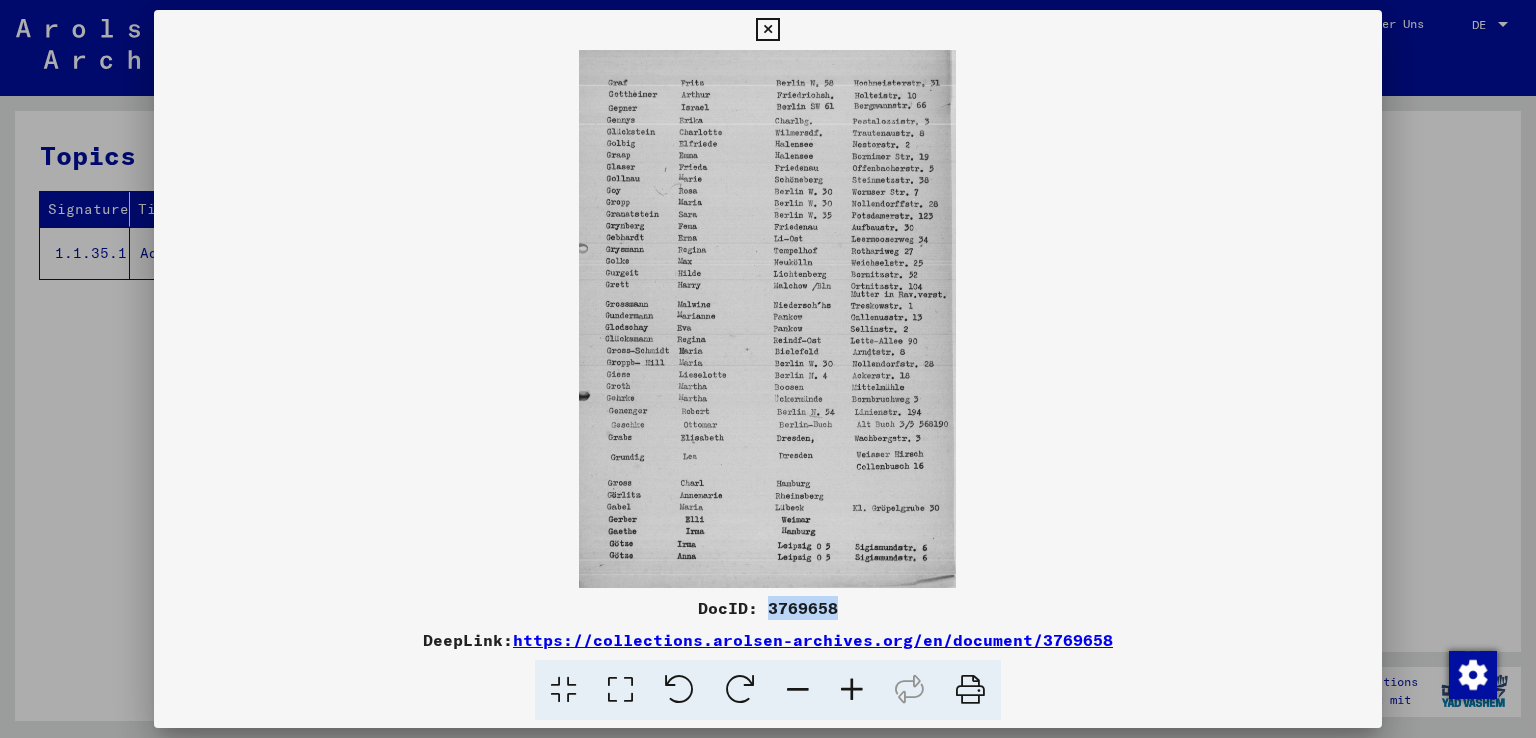 click on "DocID: 3769658" at bounding box center (768, 608) 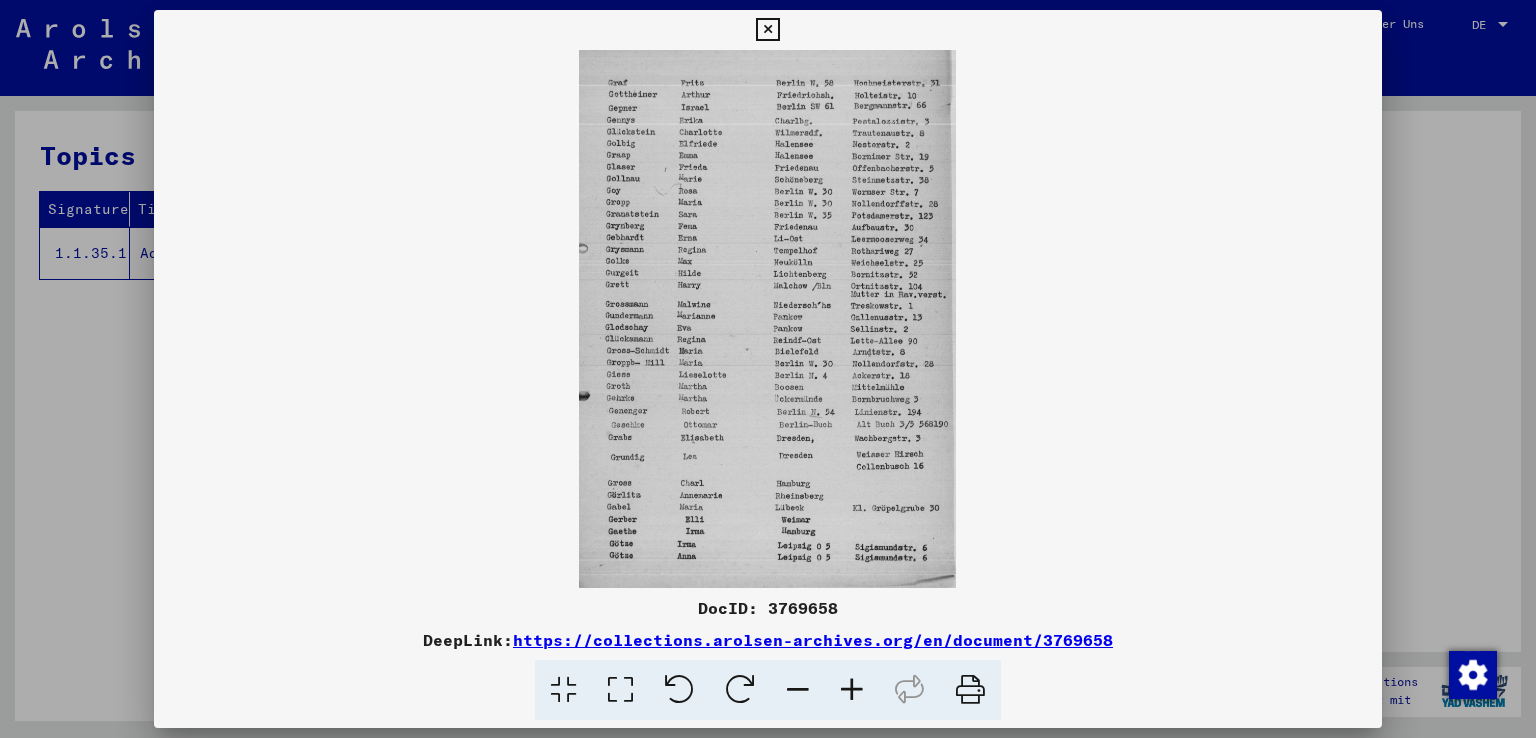 click at bounding box center [768, 369] 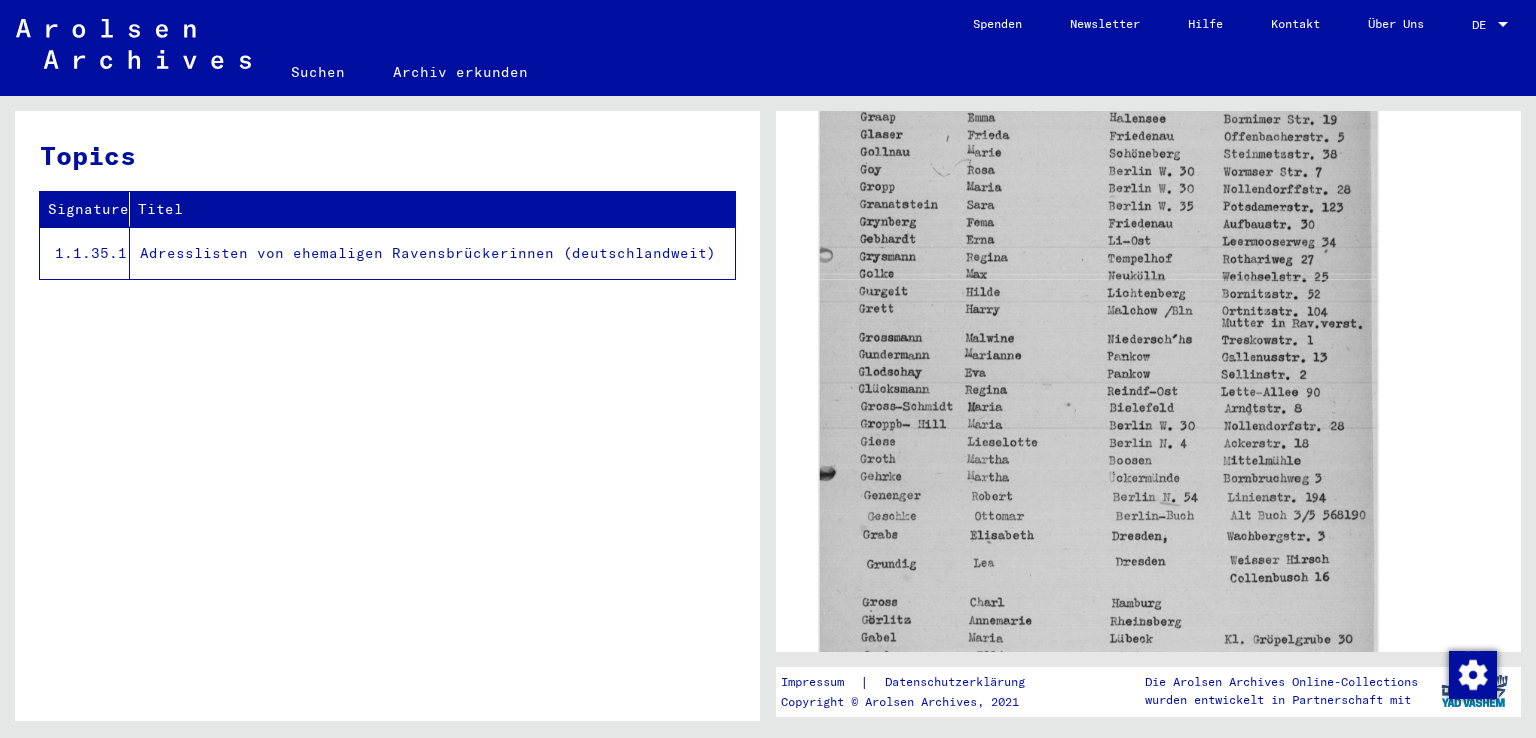 click 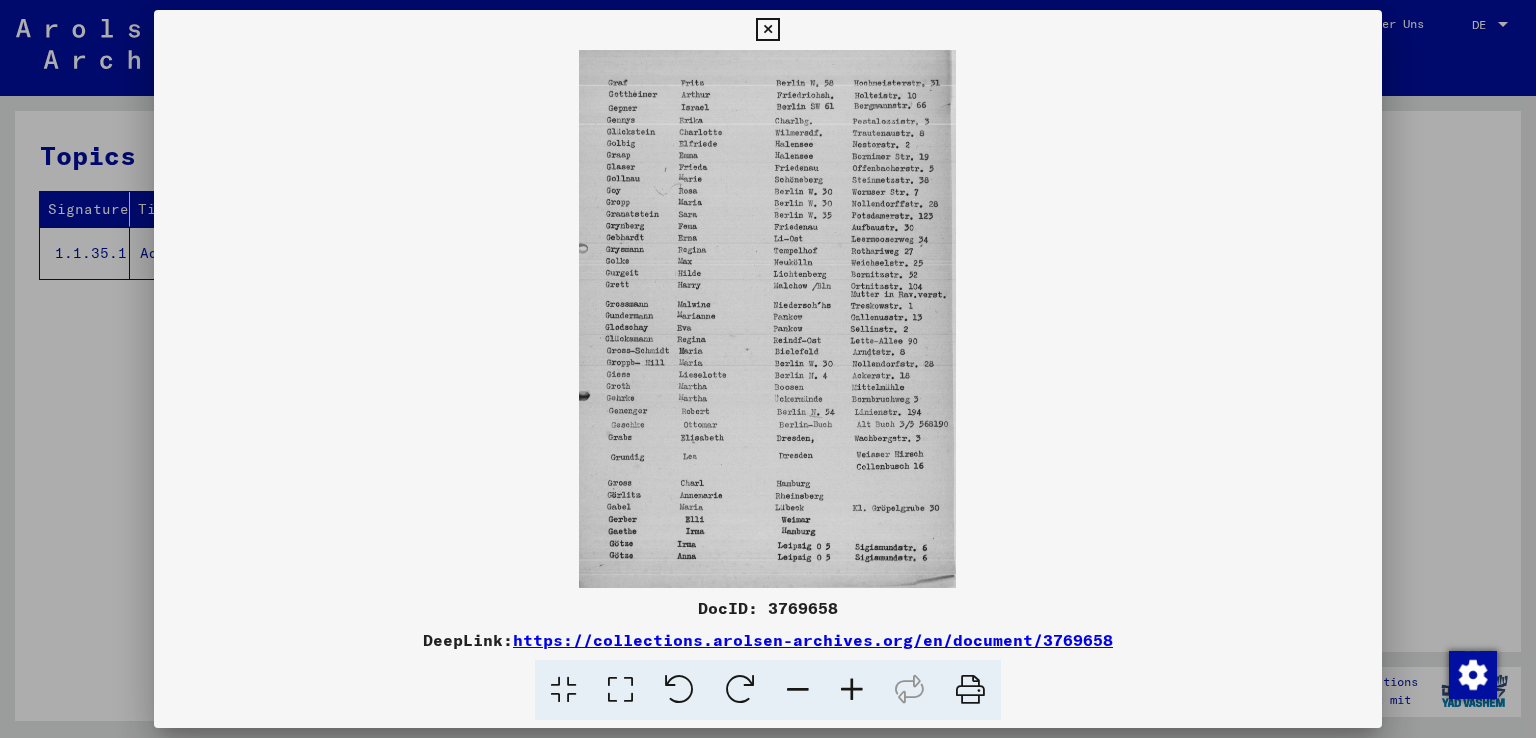 click on "DocID: 3769658" at bounding box center [768, 608] 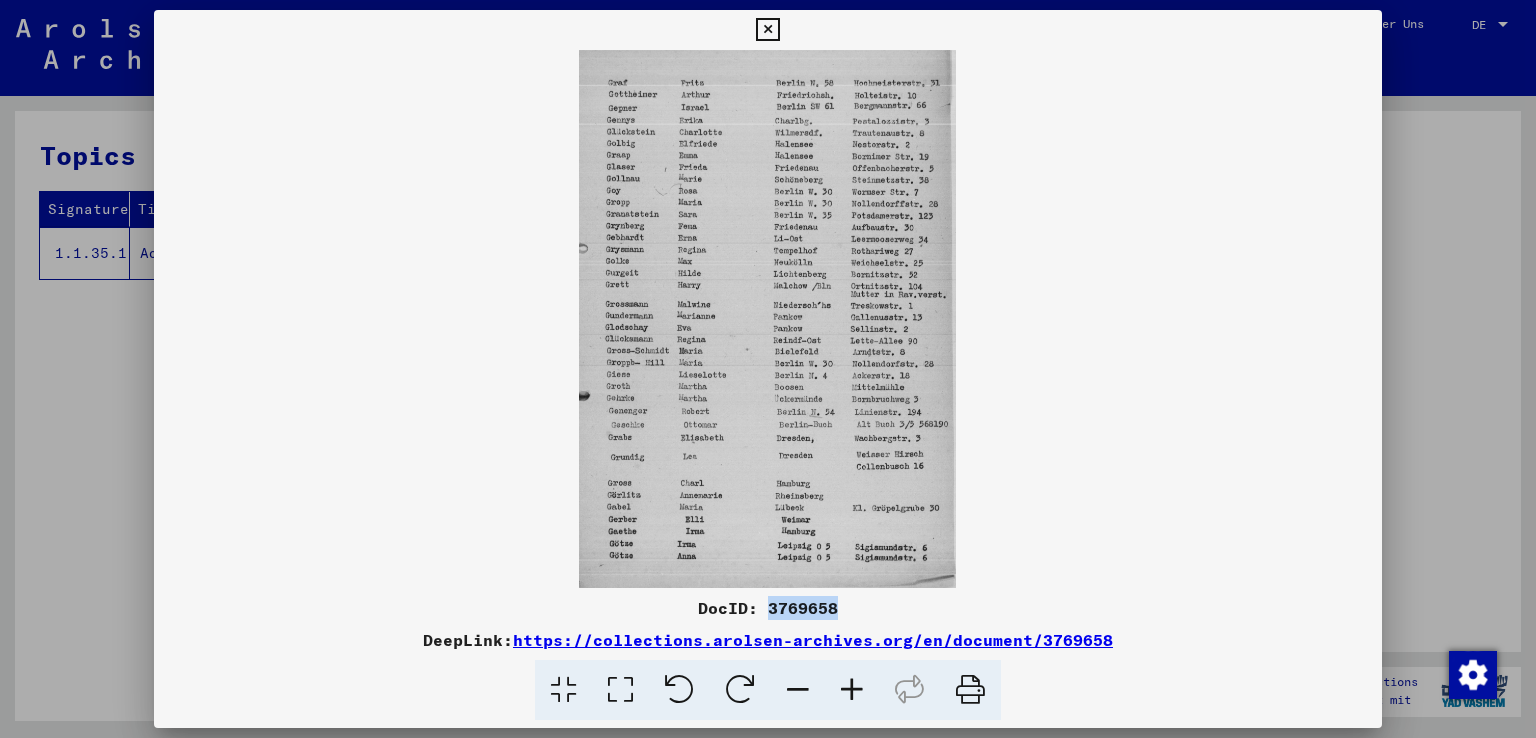 click on "DocID: 3769658" at bounding box center [768, 608] 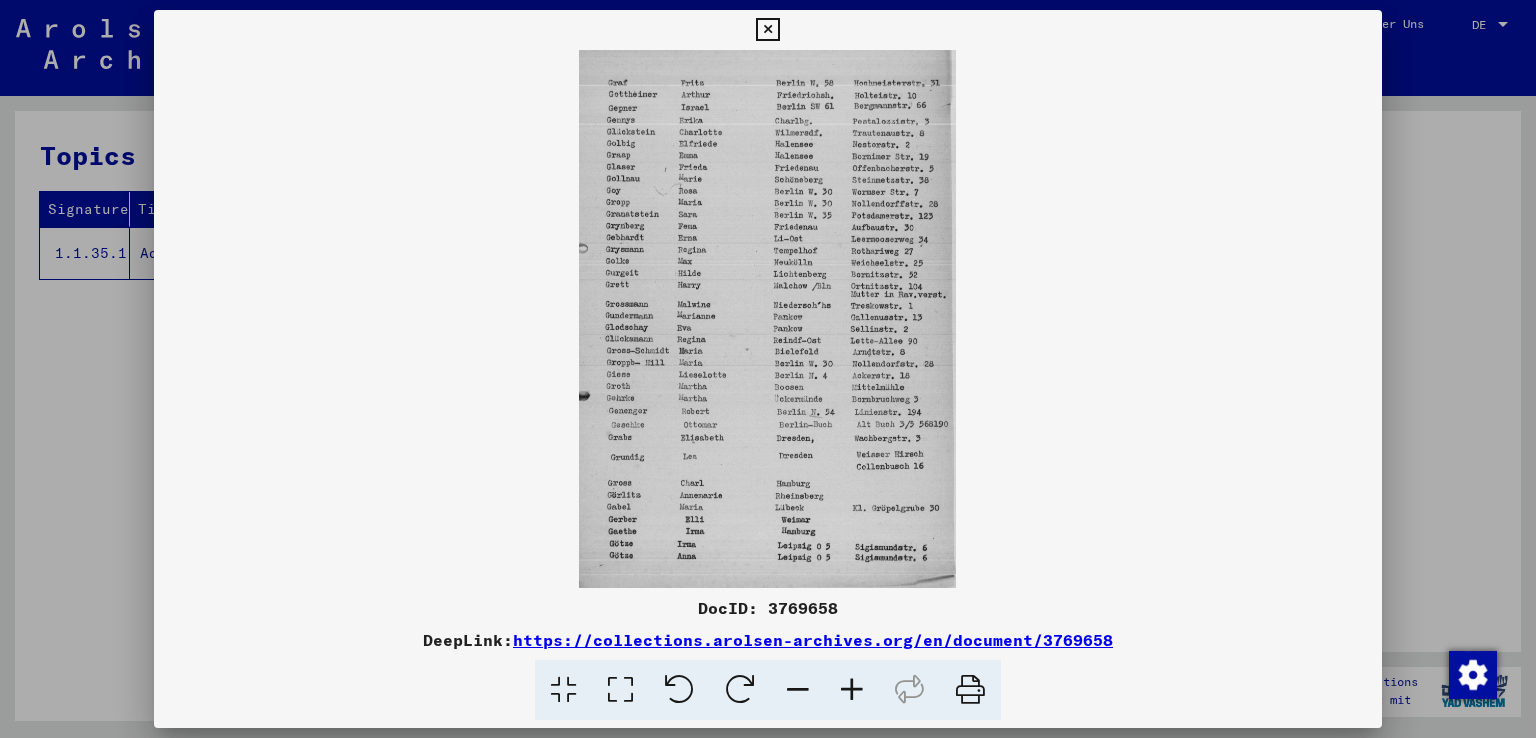 click at bounding box center (768, 369) 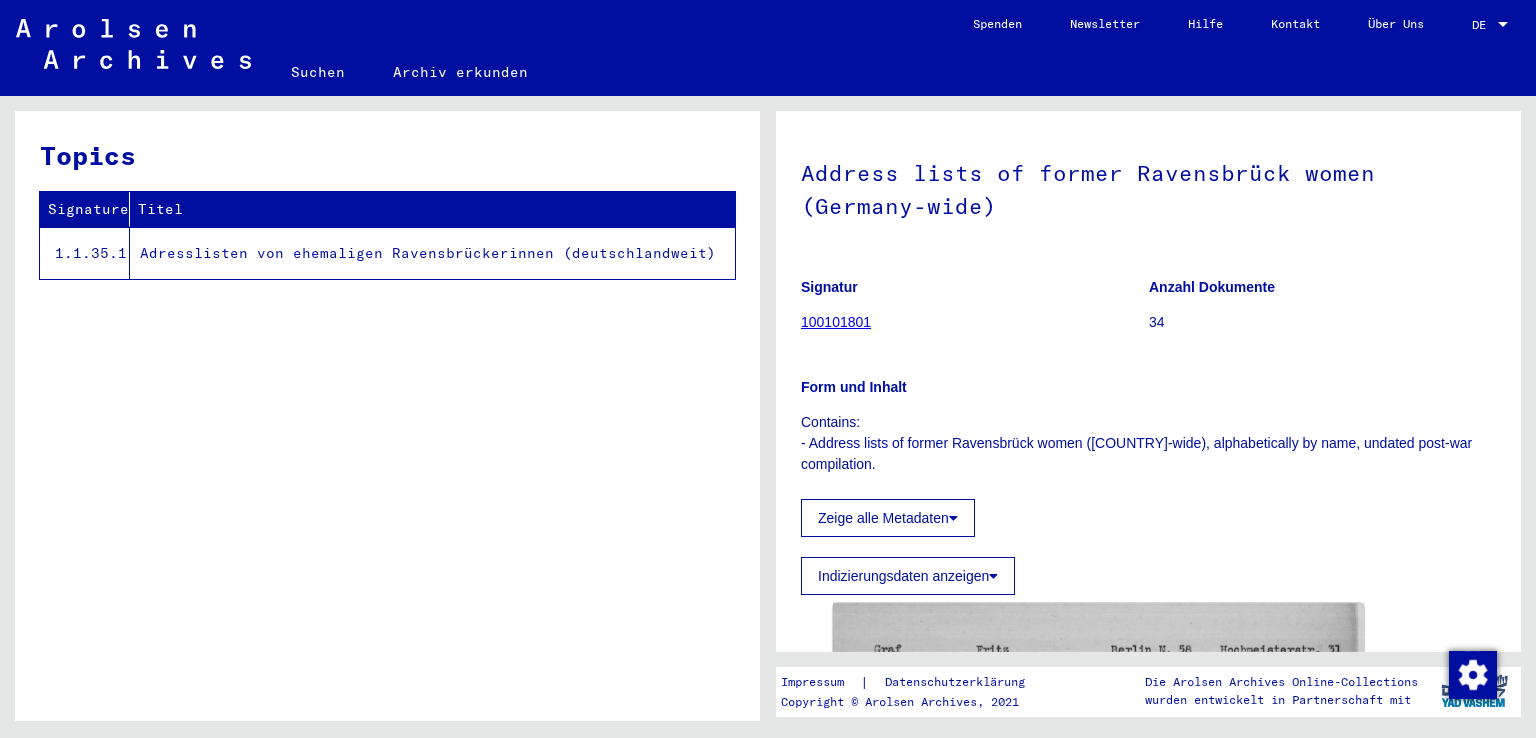 scroll, scrollTop: 0, scrollLeft: 0, axis: both 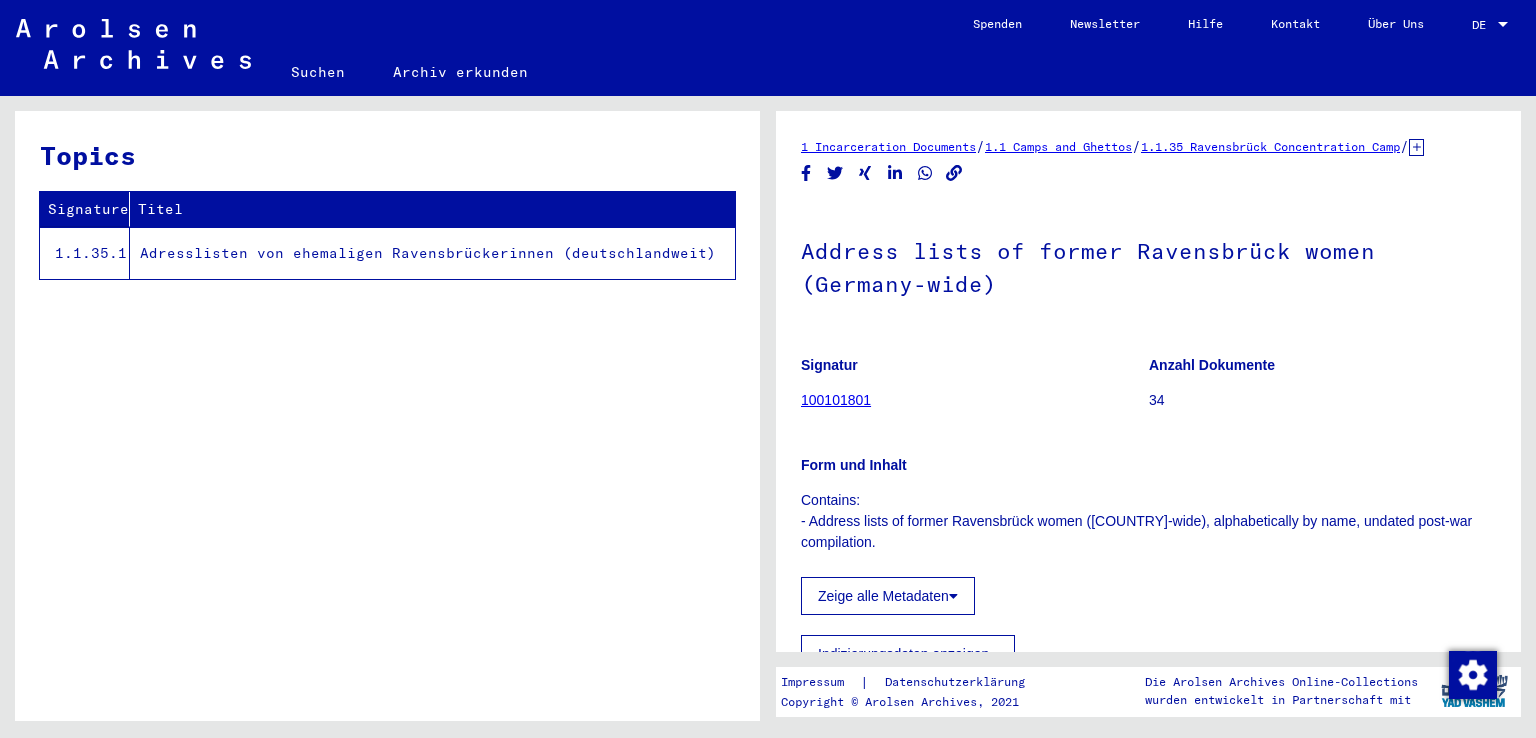 click on "100101801" 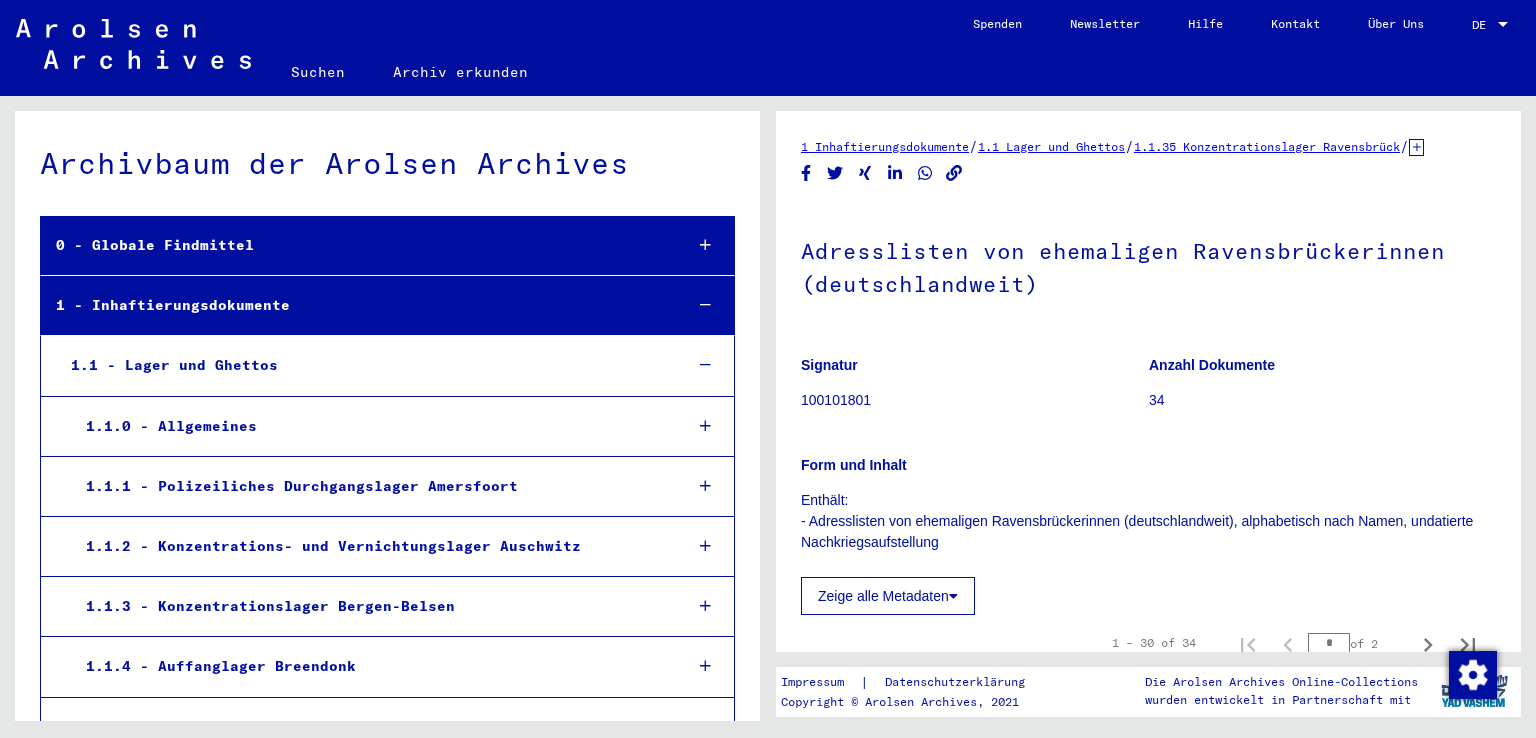 scroll, scrollTop: 9524, scrollLeft: 0, axis: vertical 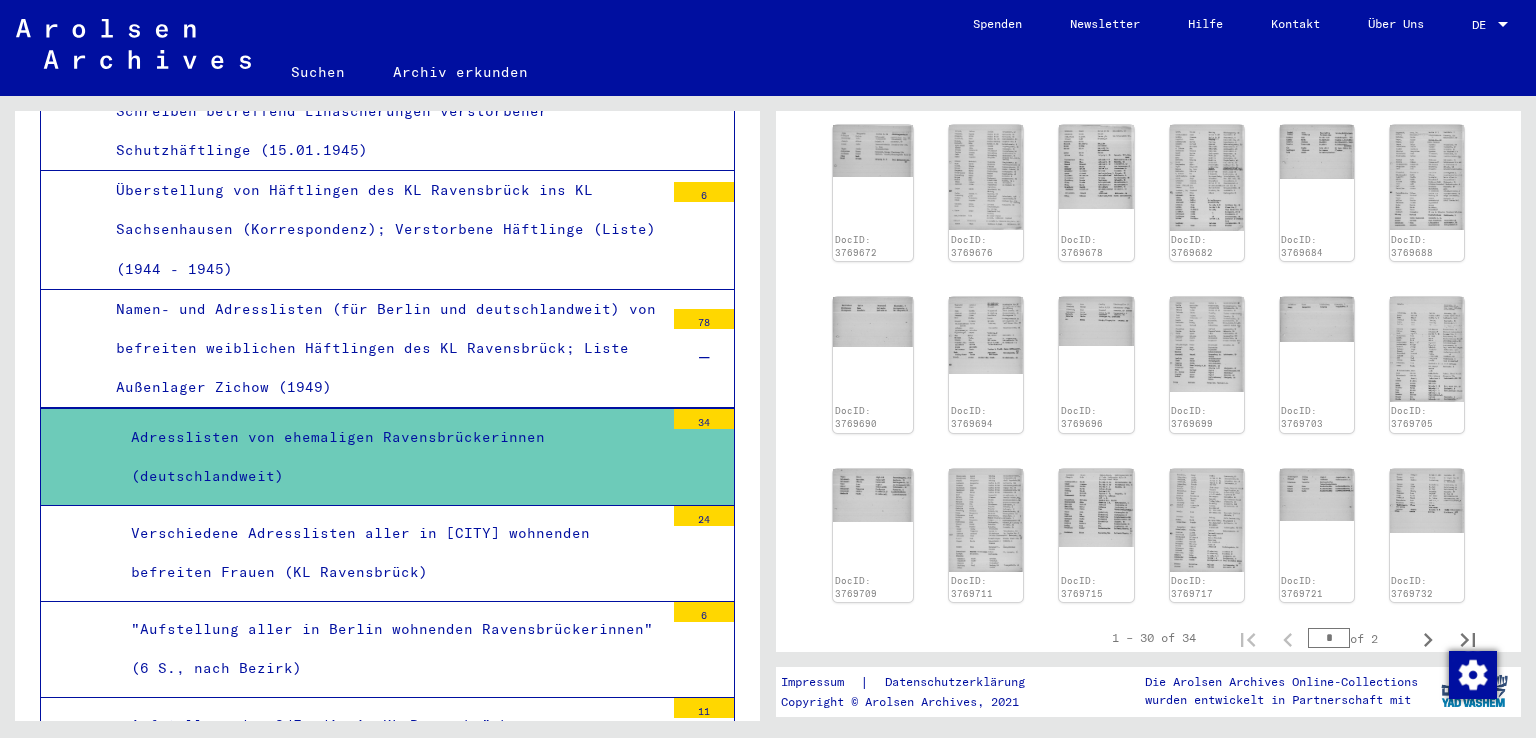 click on "1 Inhaftierungsdokumente   /   1.1 Lager und Ghettos   /   1.1.35 Konzentrationslager Ravensbrück   /   1.1.35.1 Listenmaterial Ravensbrück   /   Namen- und Adresslisten (für [CITY] und deutschlandweit) von befreiten      weiblichen Häftlingen des KL Ravensbrück; Liste Außenlager Zichow (1949)   /  Adresslisten von ehemaligen Ravensbrückerinnen      (deutschlandweit), alphabetisch nach Namen, undatierte      Nachkriegsaufstellung Zeige alle Metadaten   1 – 30 of 34  *  of 2  DocID: 3769670 ([FIRST] [LAST]) DocID: 3769631 DocID: 3769640 DocID: 3769642 DocID: 3769646 DocID: 3769648 DocID: 3769652 DocID: 3769654 DocID: 3769658 DocID: 3769660 DocID: 3769664 DocID: 3769666 DocID: 3769672 DocID: 3769676 DocID: 3769678 DocID: 3769682 DocID: 3769684 DocID: 3769688 DocID: 3769690 DocID: 3769694 DocID: 3769696 DocID: 3769699 DocID: 3769703 DocID: 3769705 DocID: 3769709 *  of 2" 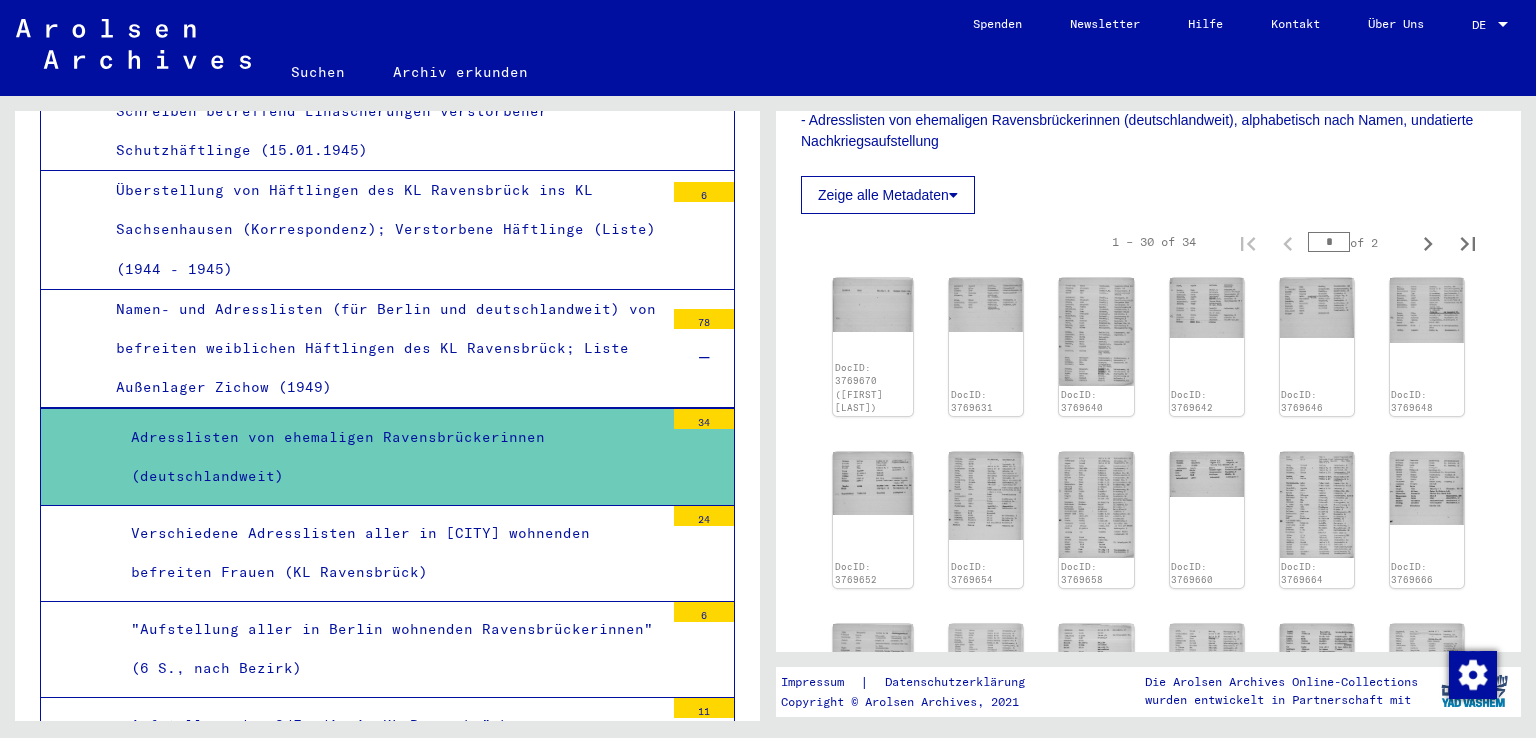 scroll, scrollTop: 400, scrollLeft: 0, axis: vertical 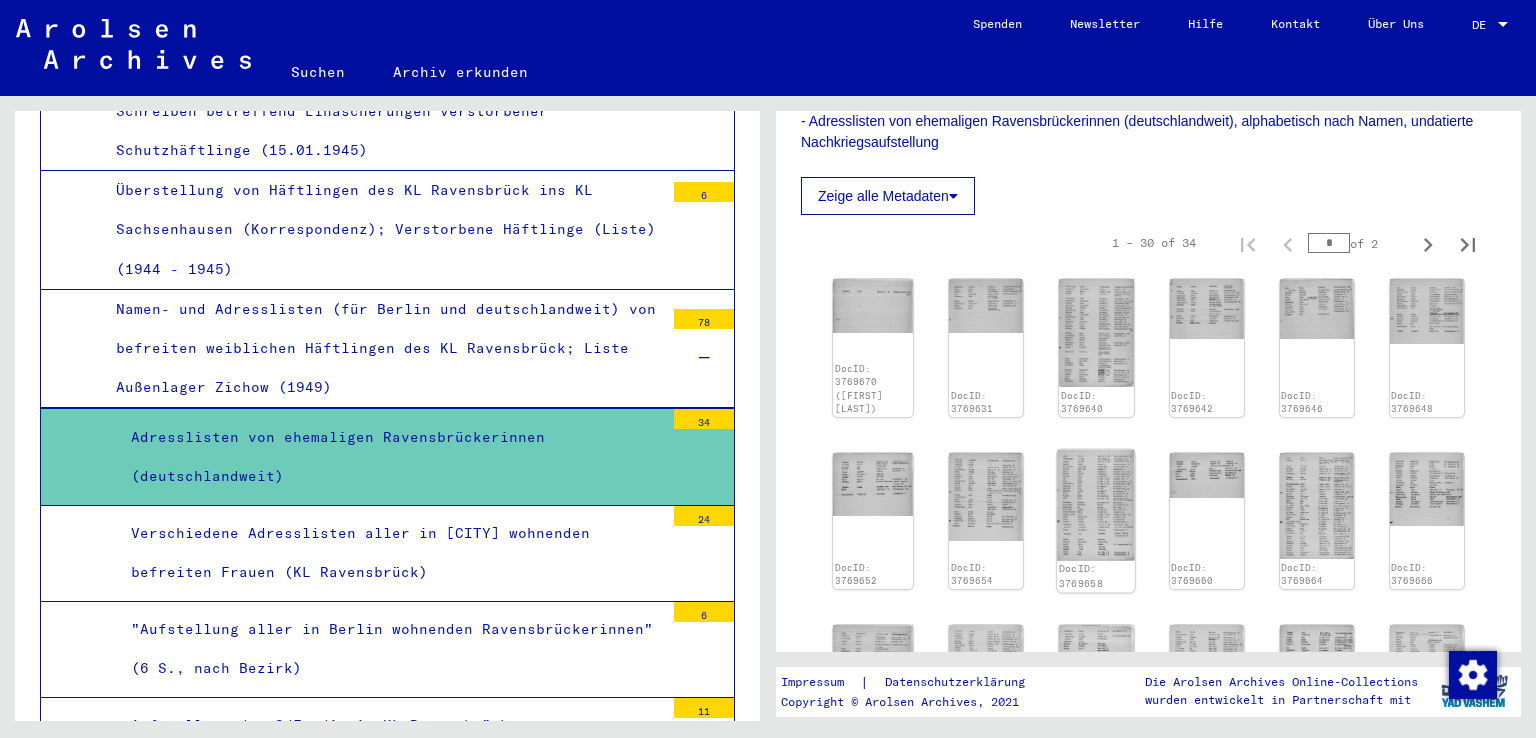 click 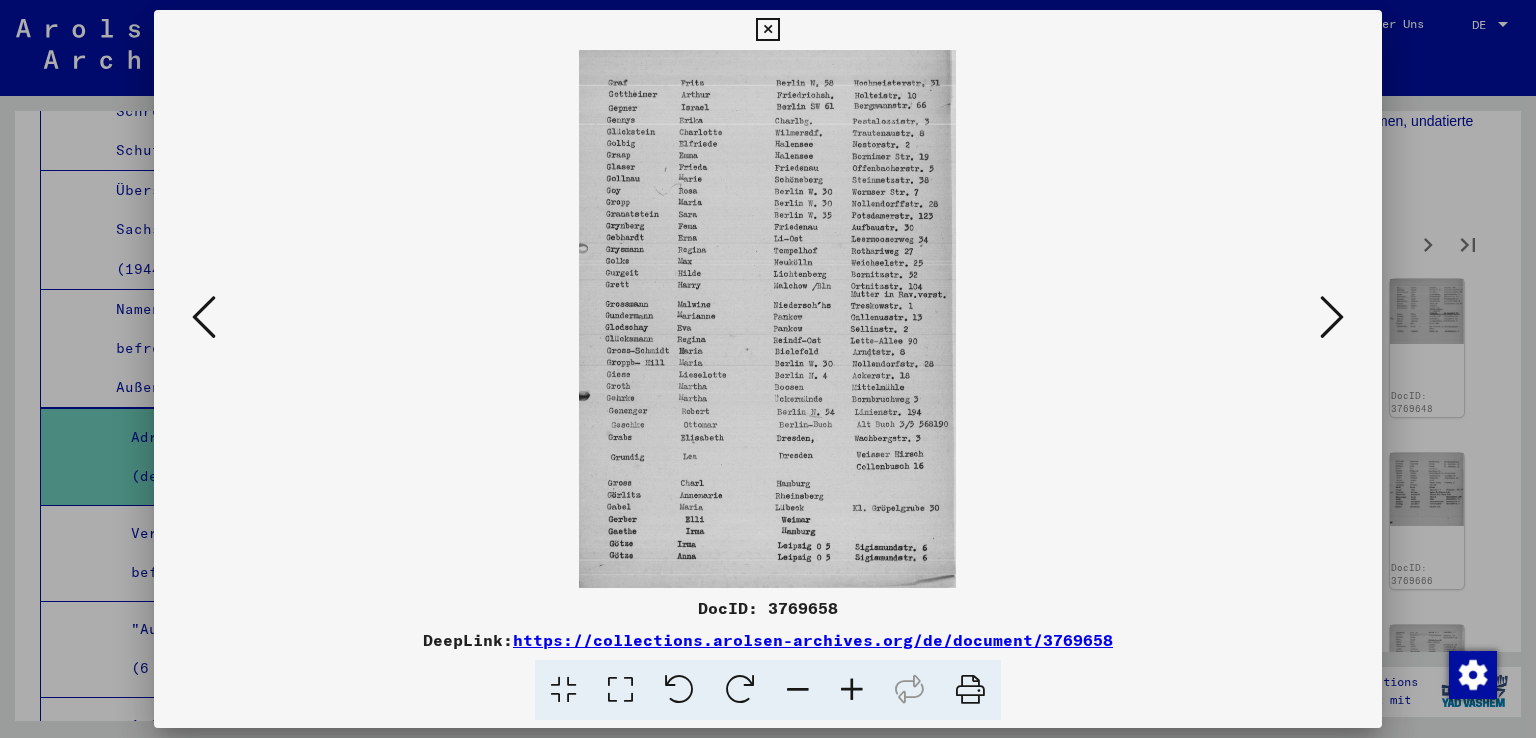click at bounding box center (204, 317) 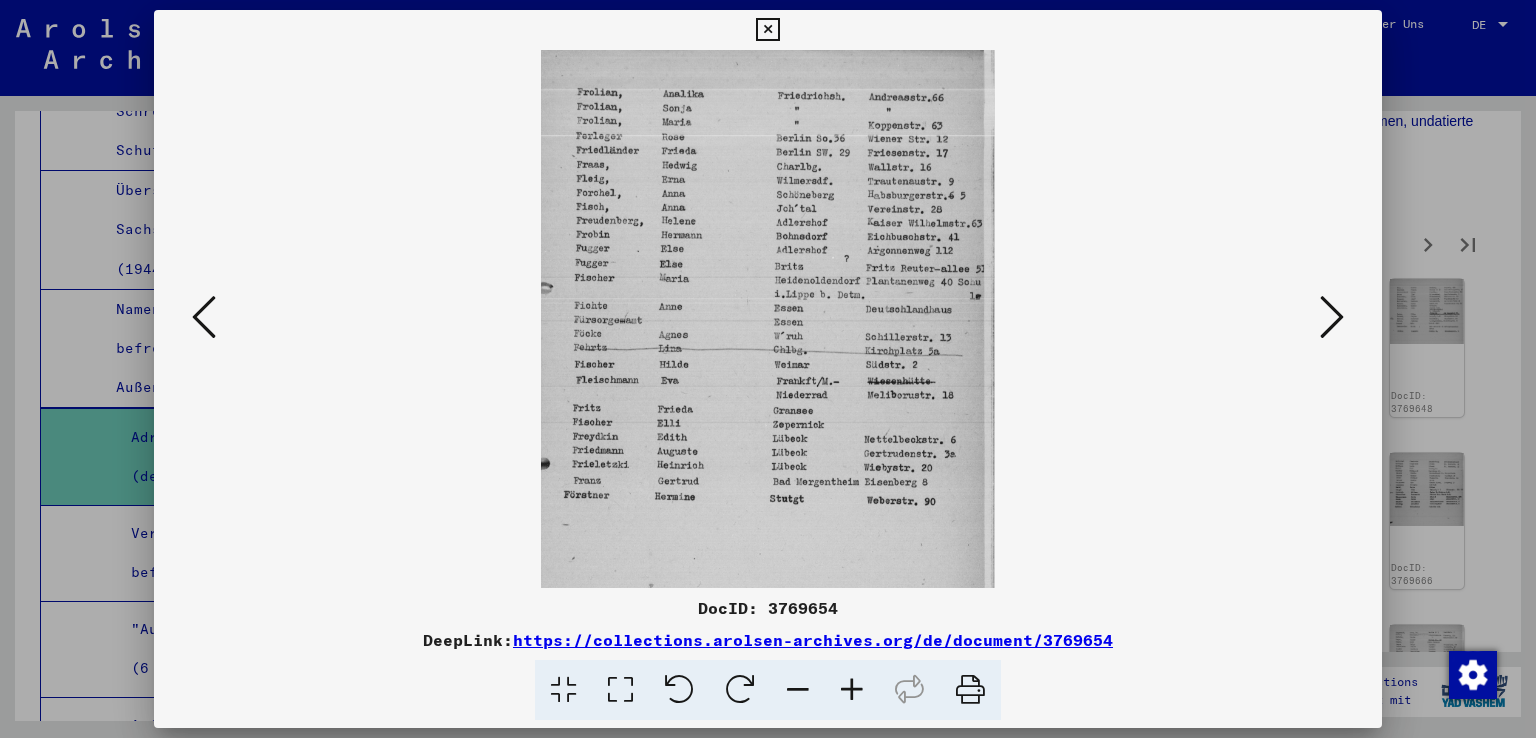 click at bounding box center [204, 317] 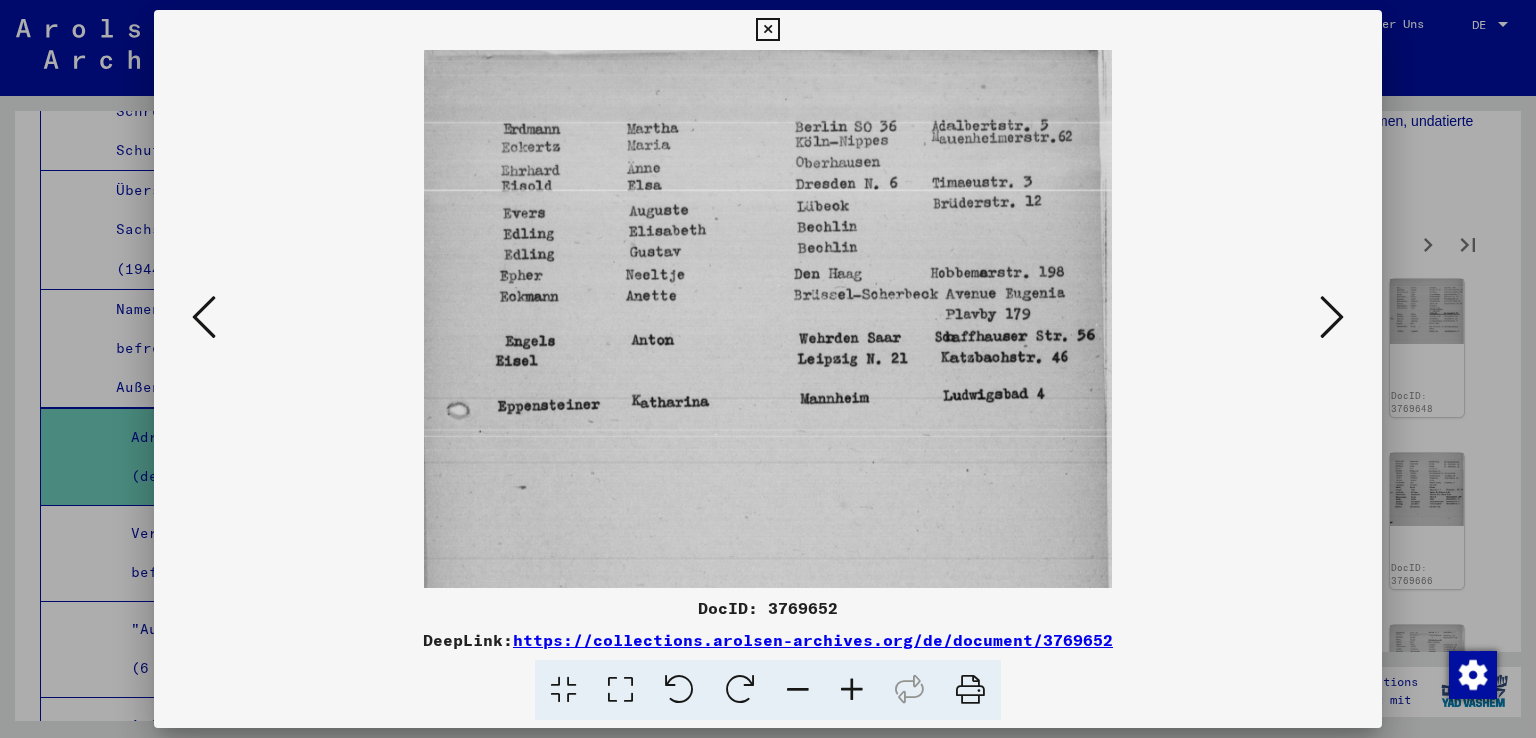 click at bounding box center (204, 317) 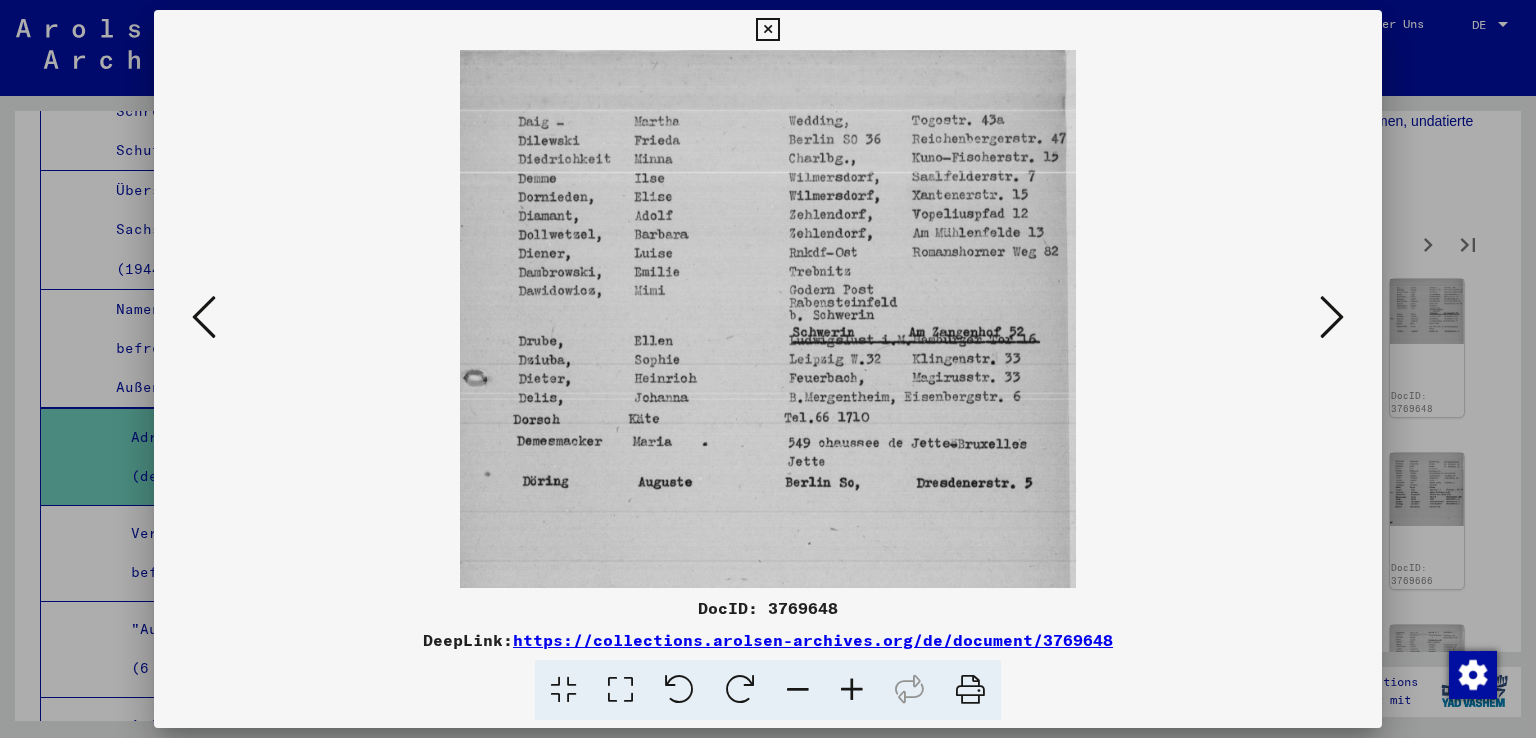 click at bounding box center [204, 317] 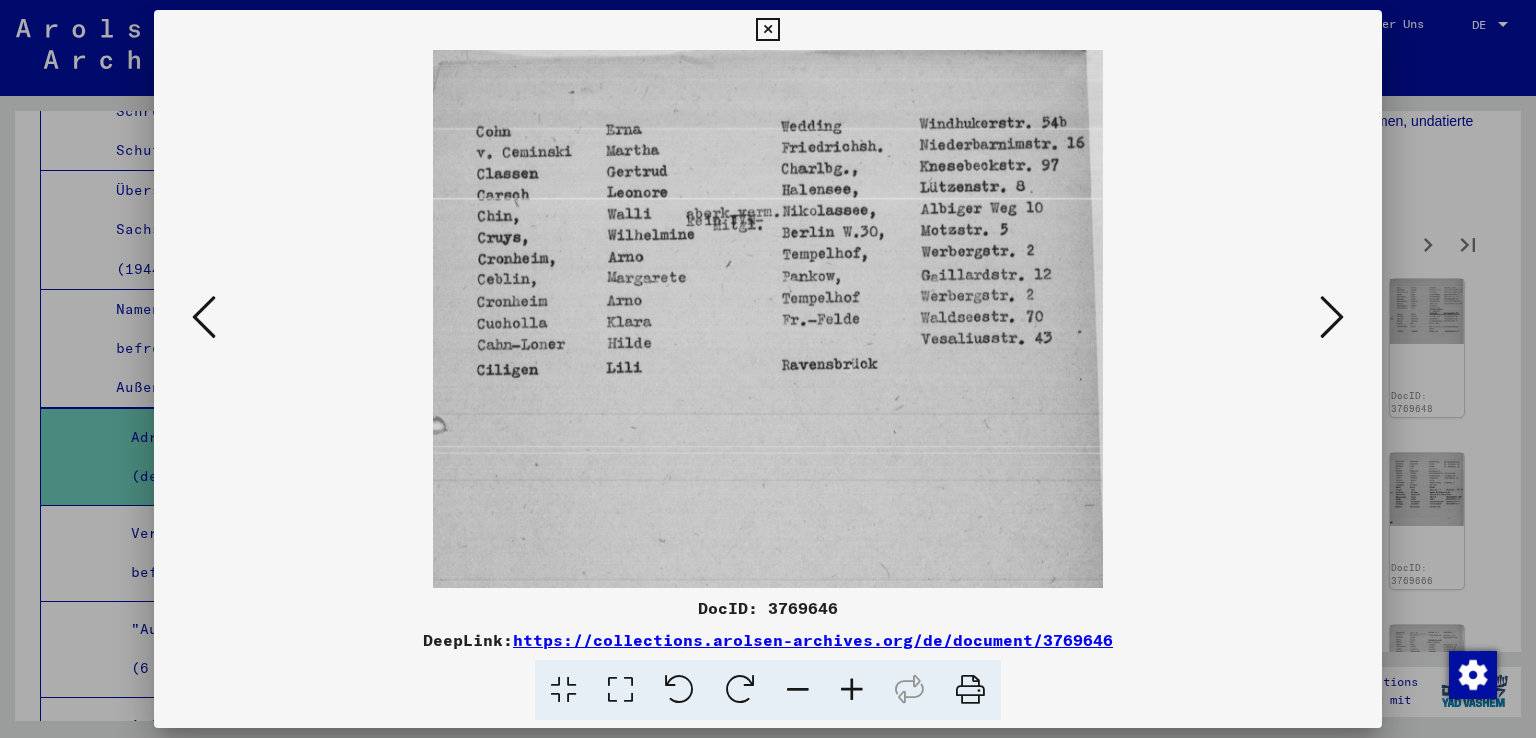 click at bounding box center (204, 317) 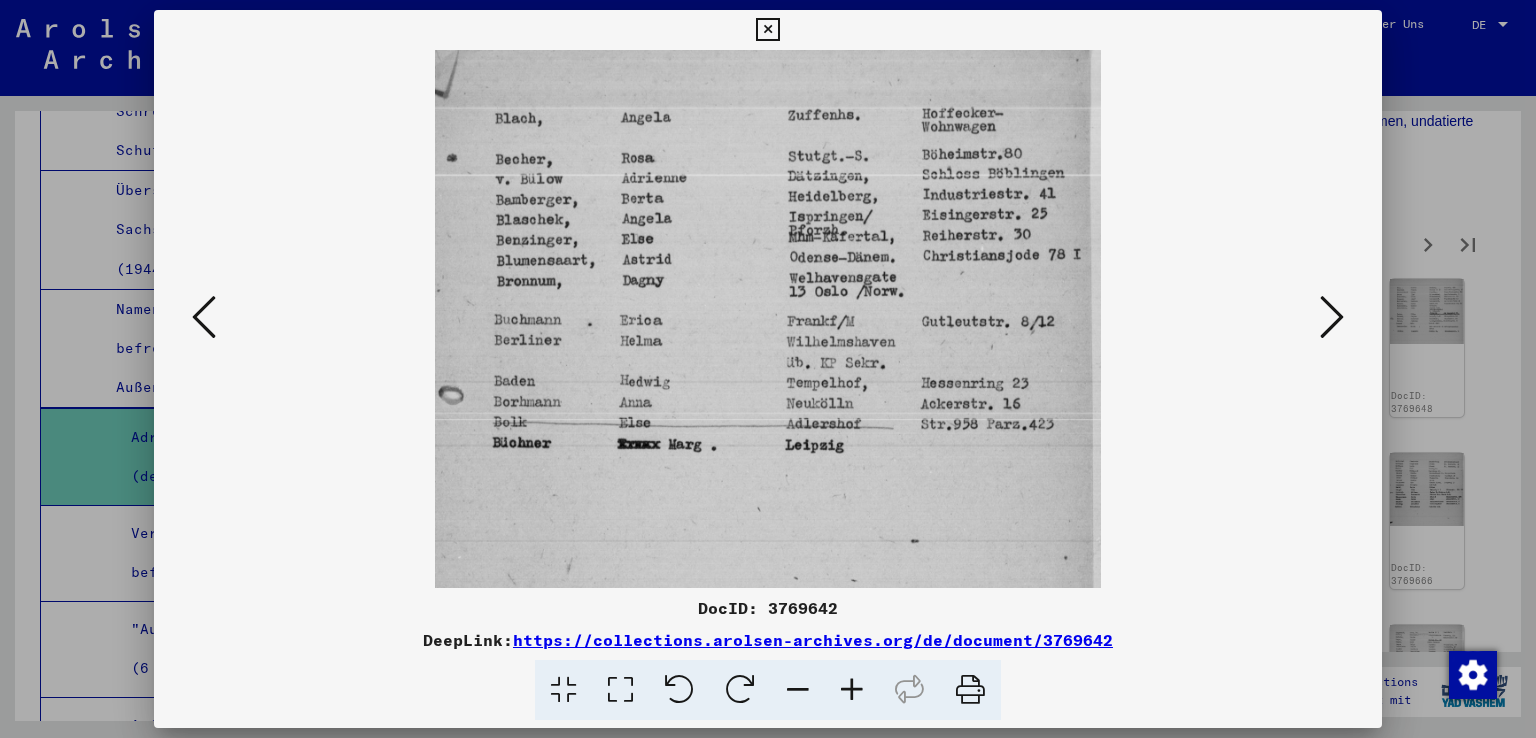 click at bounding box center [204, 317] 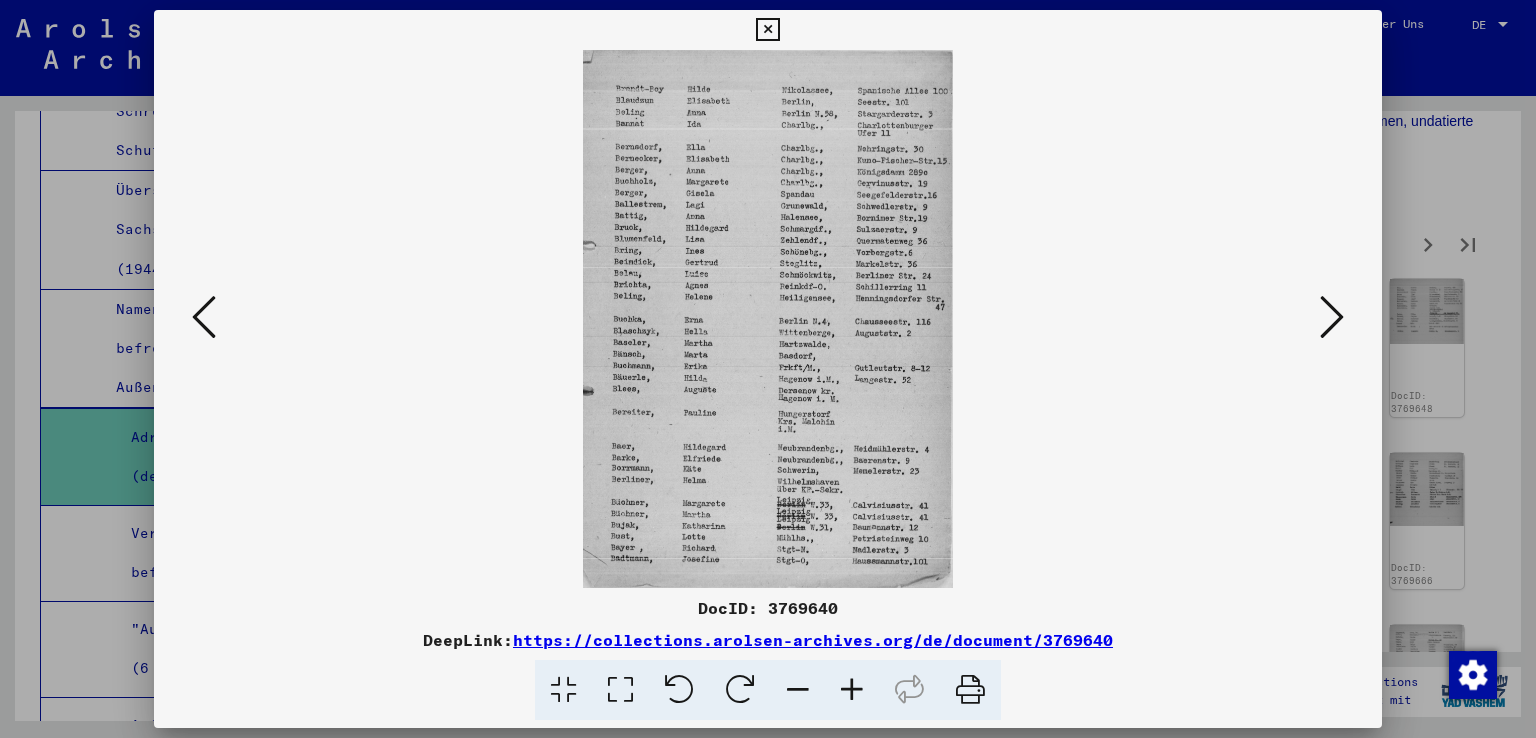 click at bounding box center (204, 317) 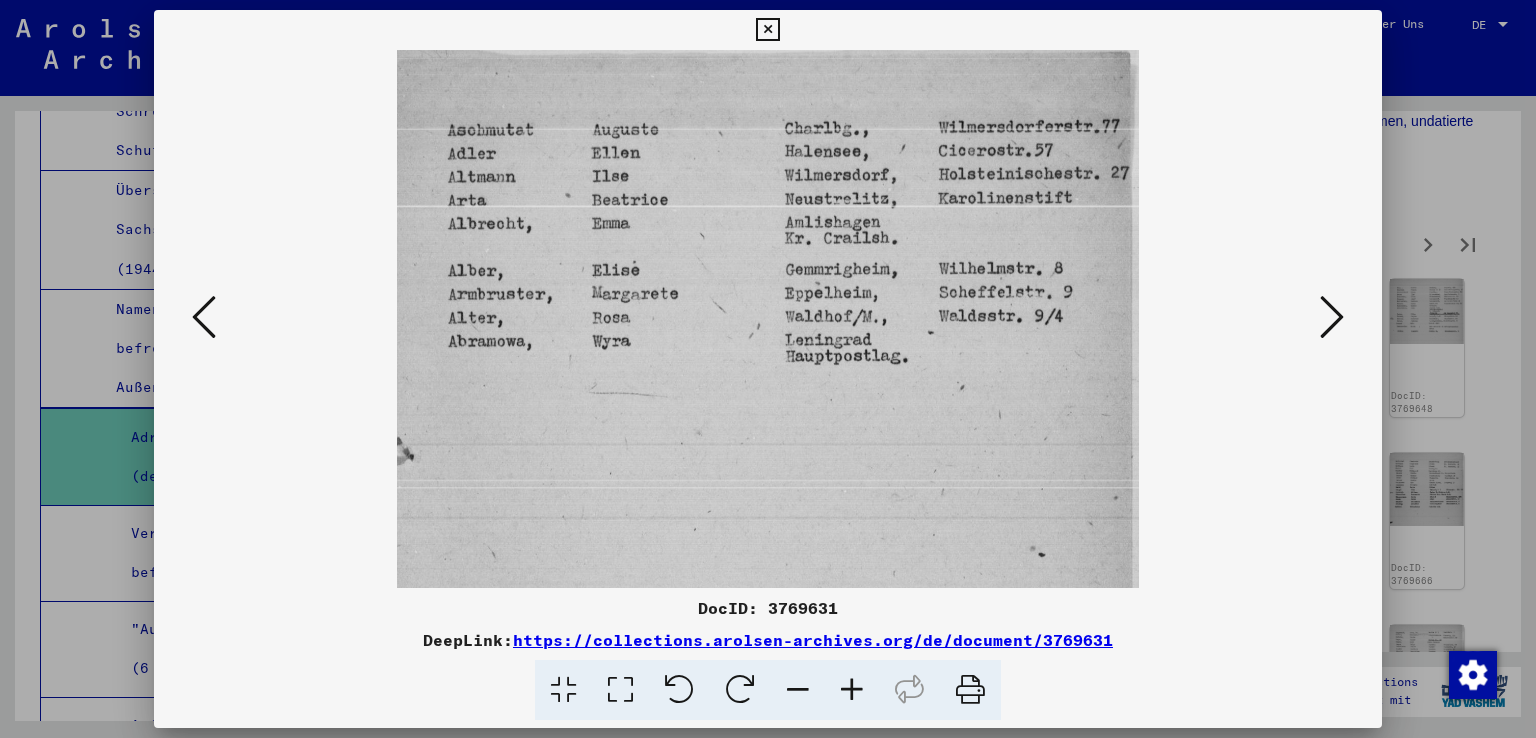 click at bounding box center (204, 317) 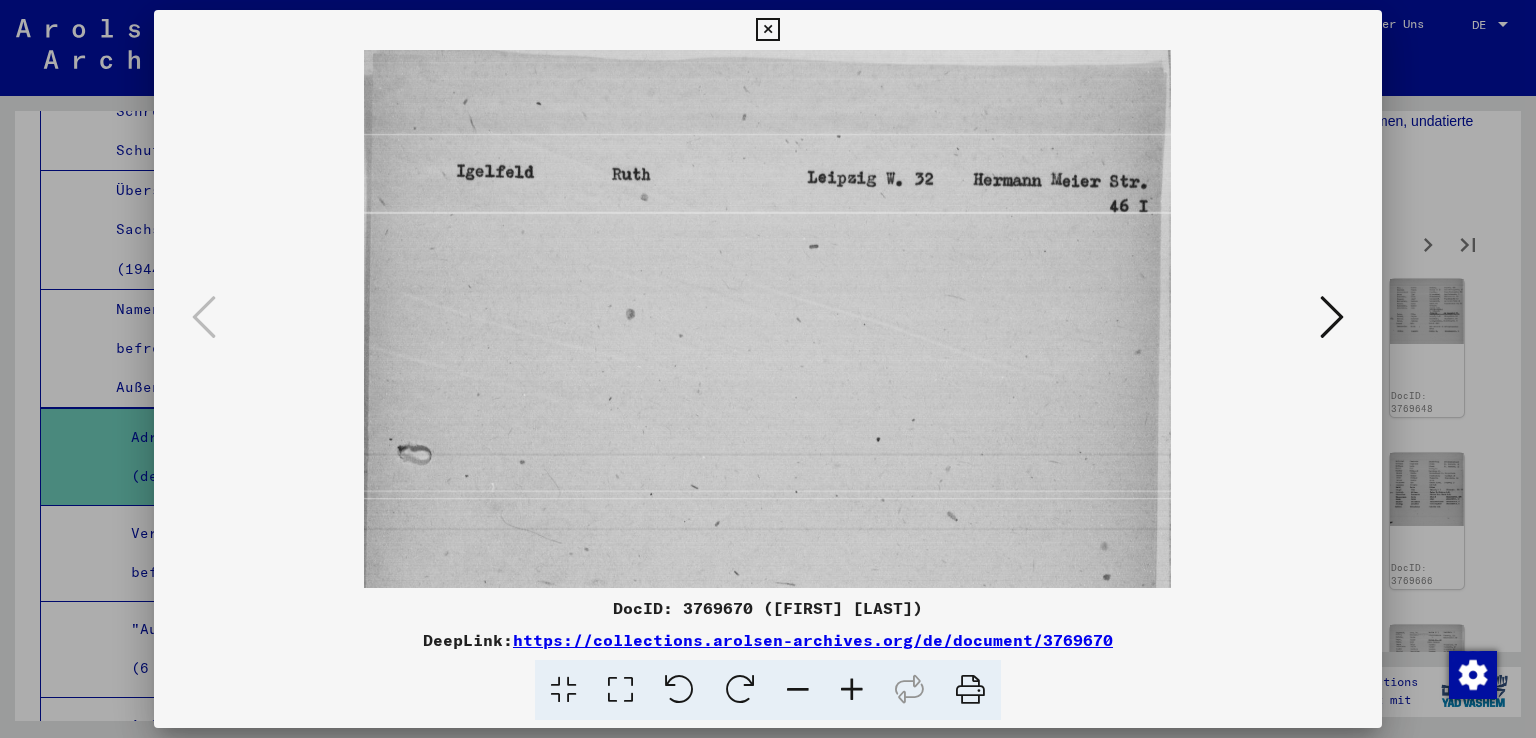 click at bounding box center (768, 369) 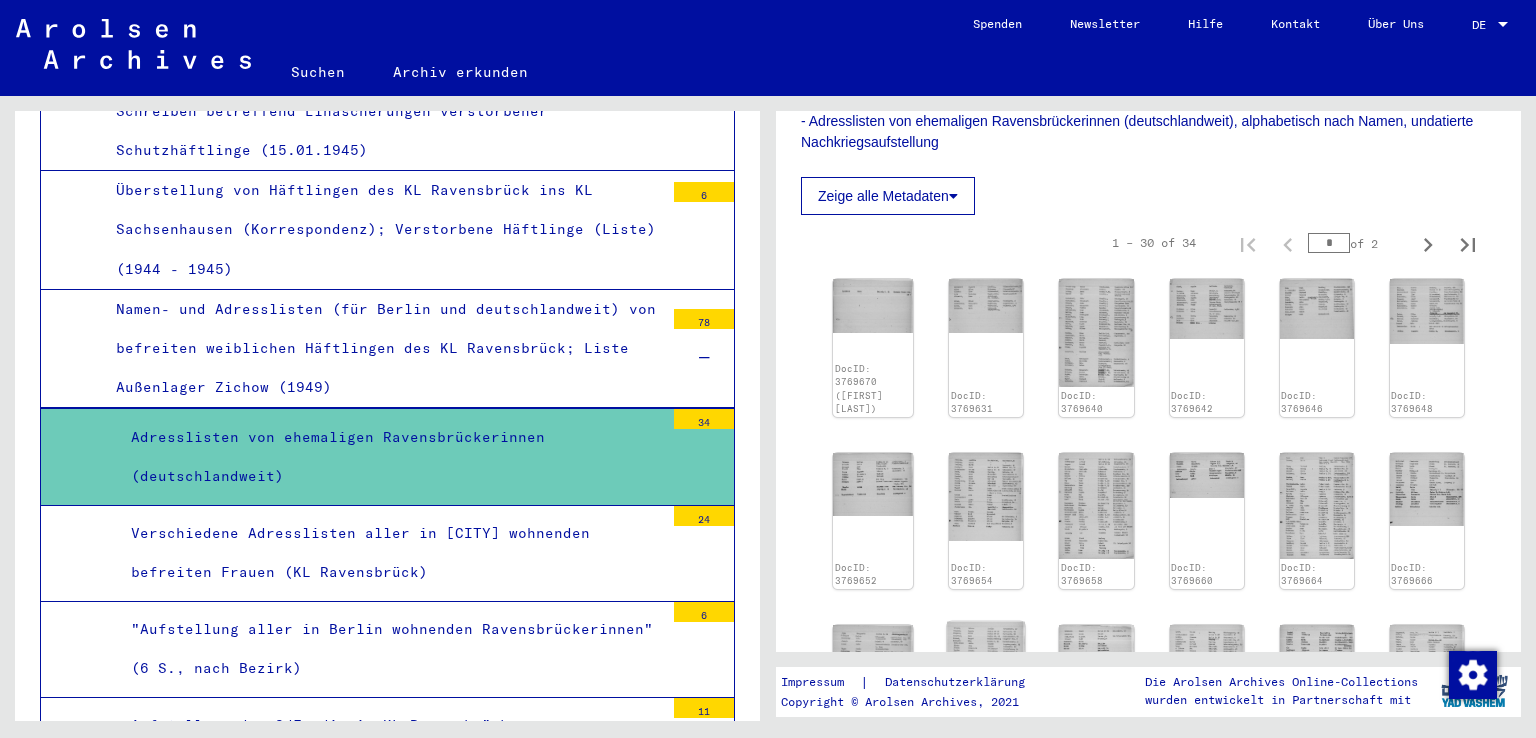 scroll, scrollTop: 0, scrollLeft: 0, axis: both 